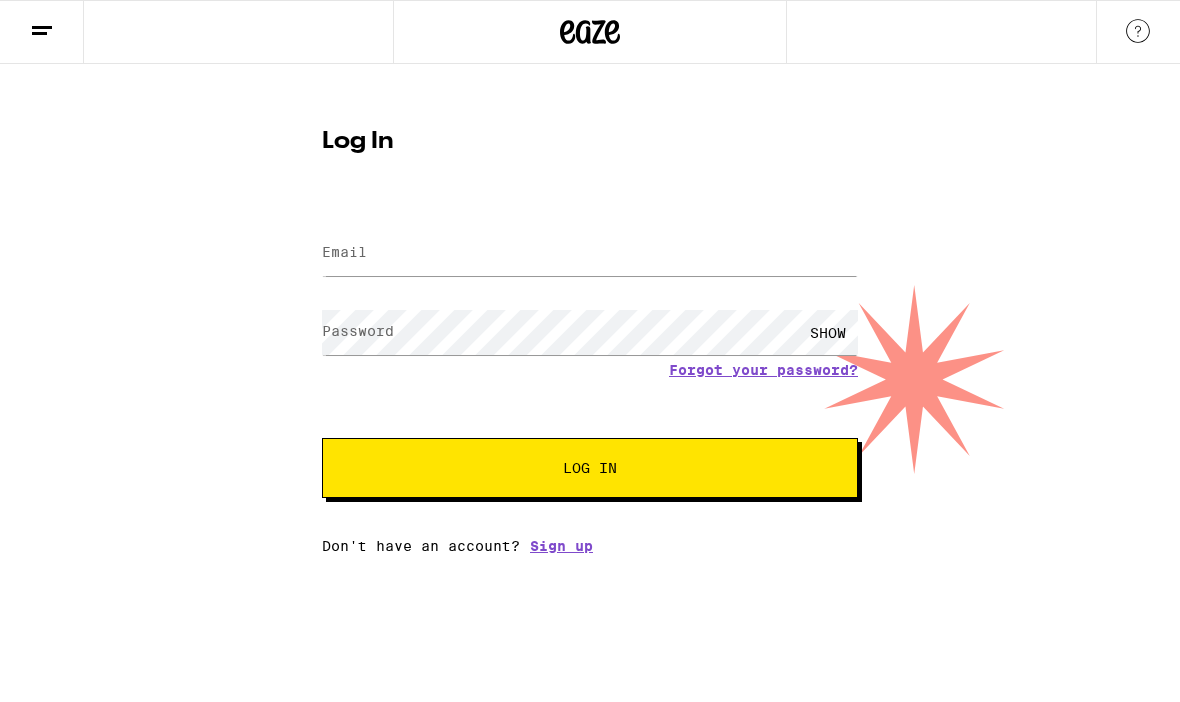 click on "Email" at bounding box center (590, 253) 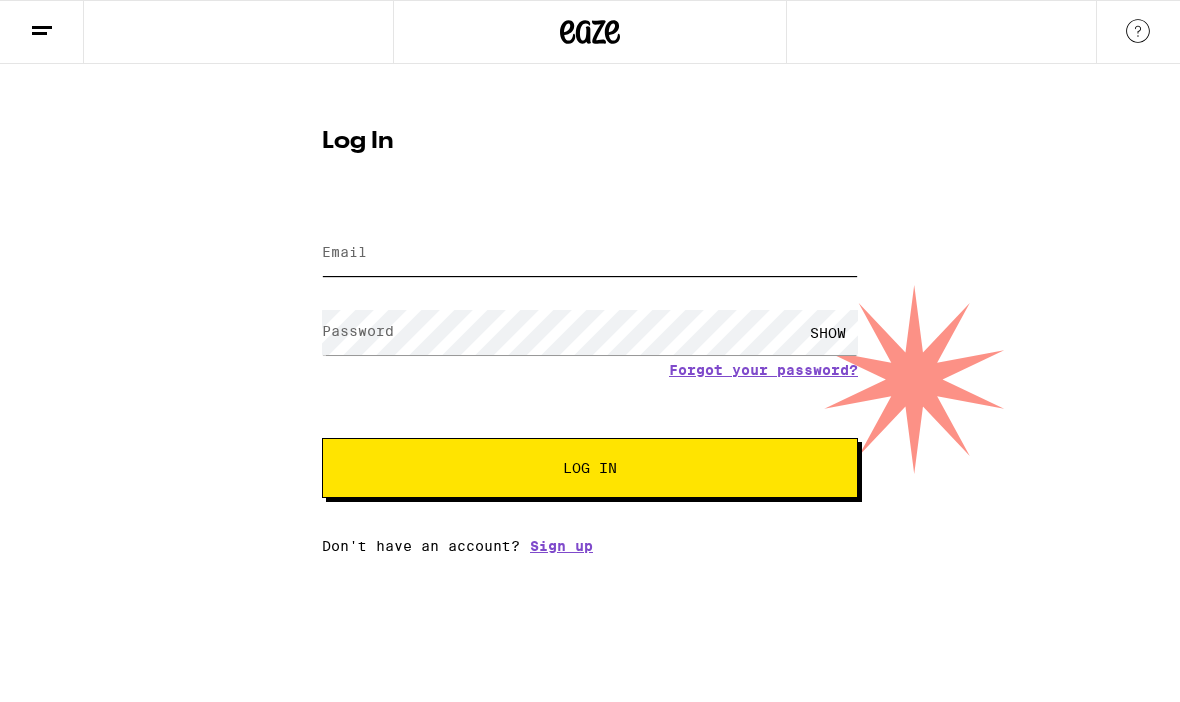 type on "[EMAIL]" 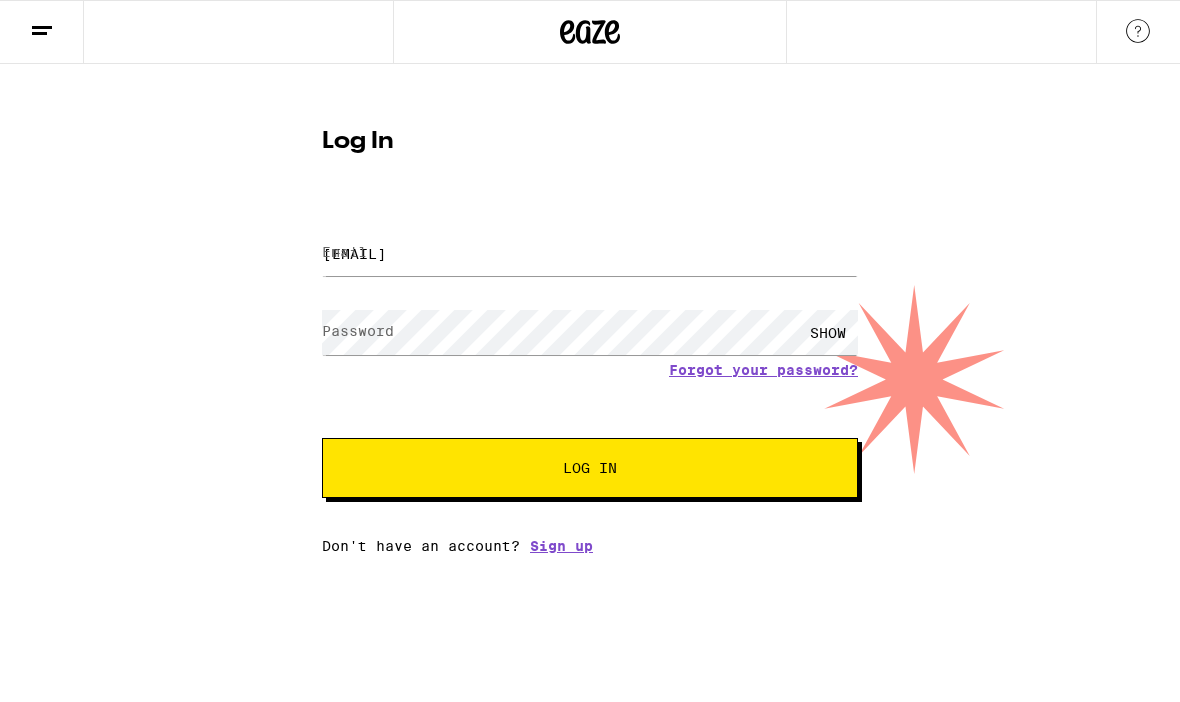 click on "Log In" at bounding box center (590, 468) 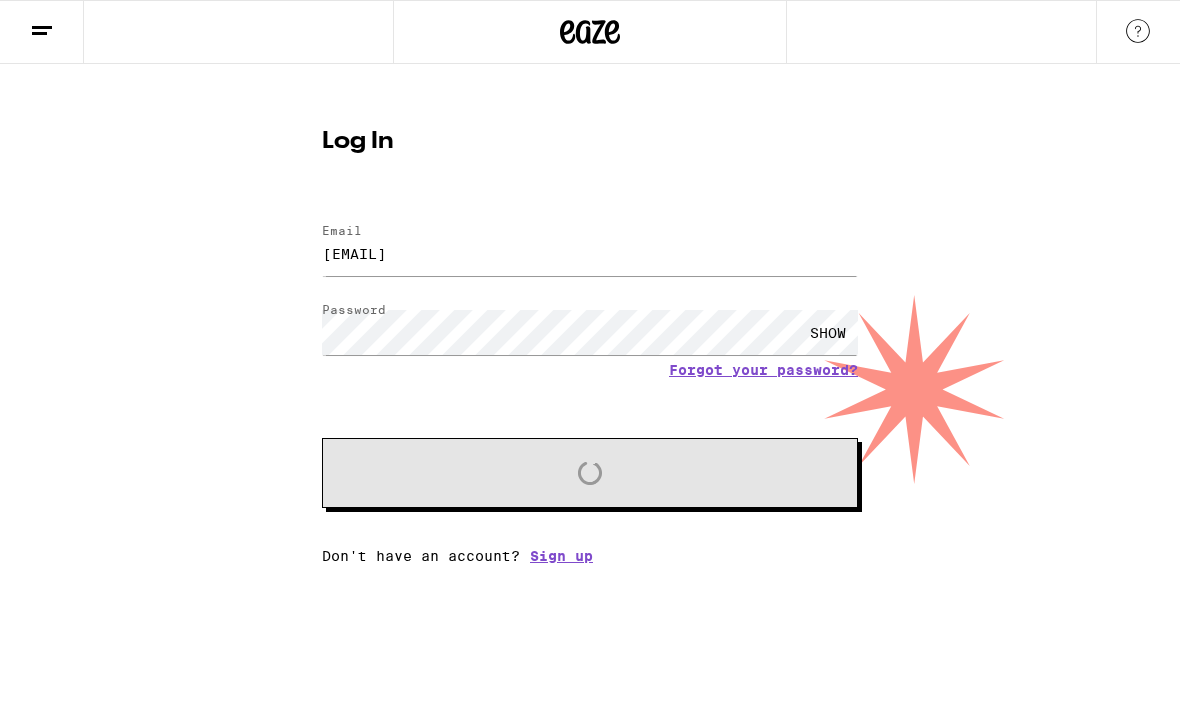 scroll, scrollTop: 0, scrollLeft: 0, axis: both 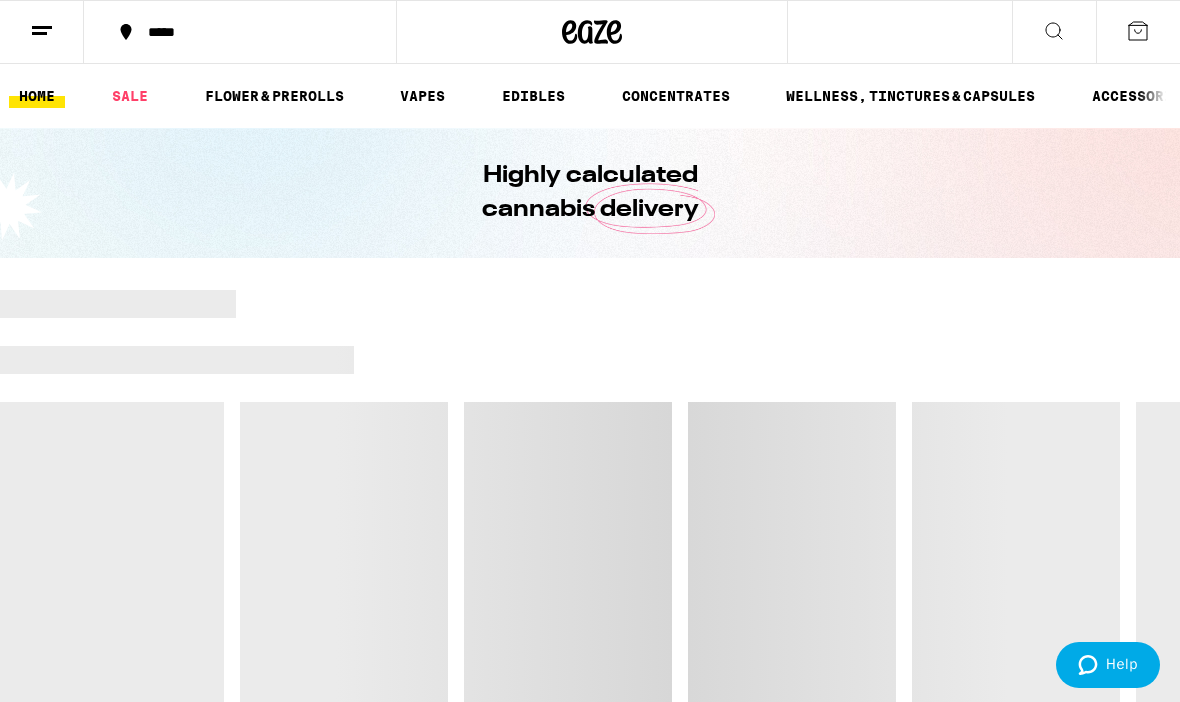 click at bounding box center (590, 500) 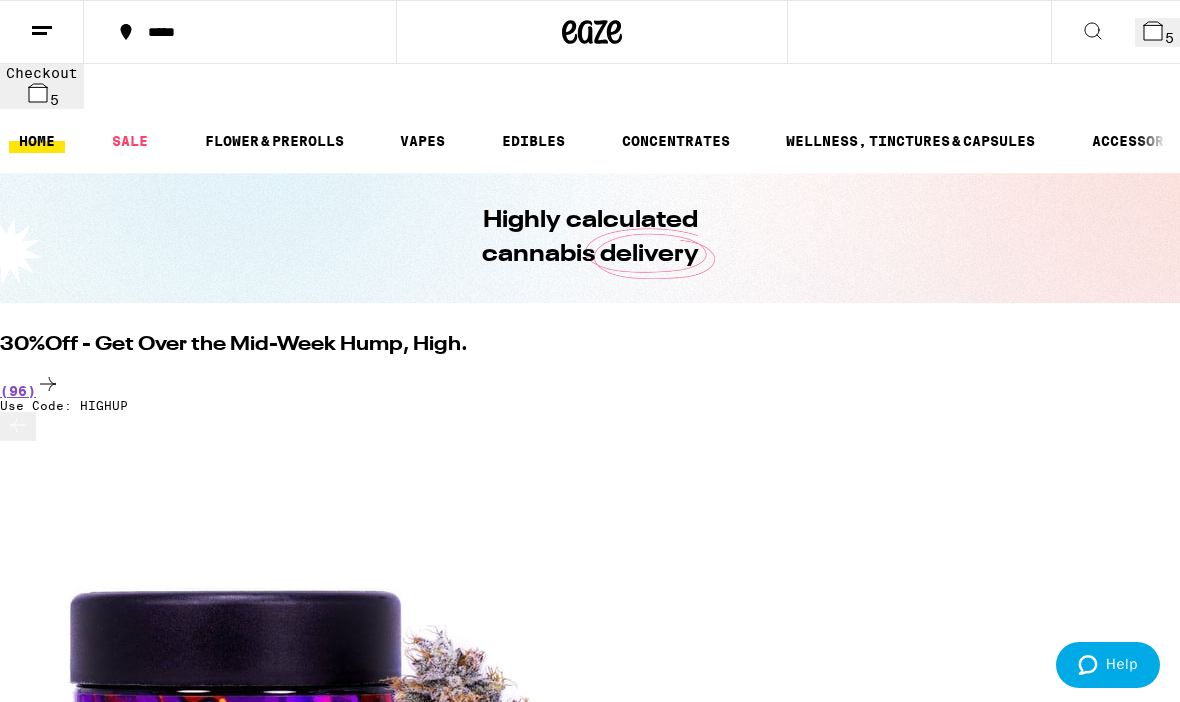 scroll, scrollTop: 0, scrollLeft: 0, axis: both 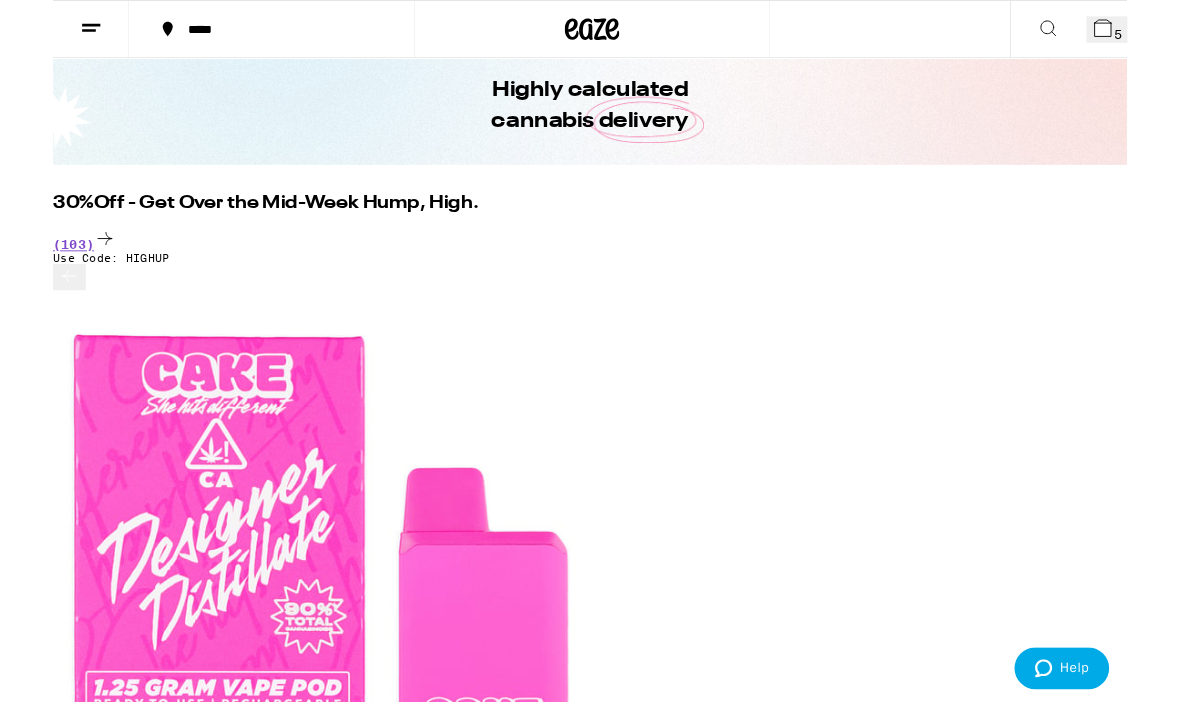 click on "5" at bounding box center [1157, 32] 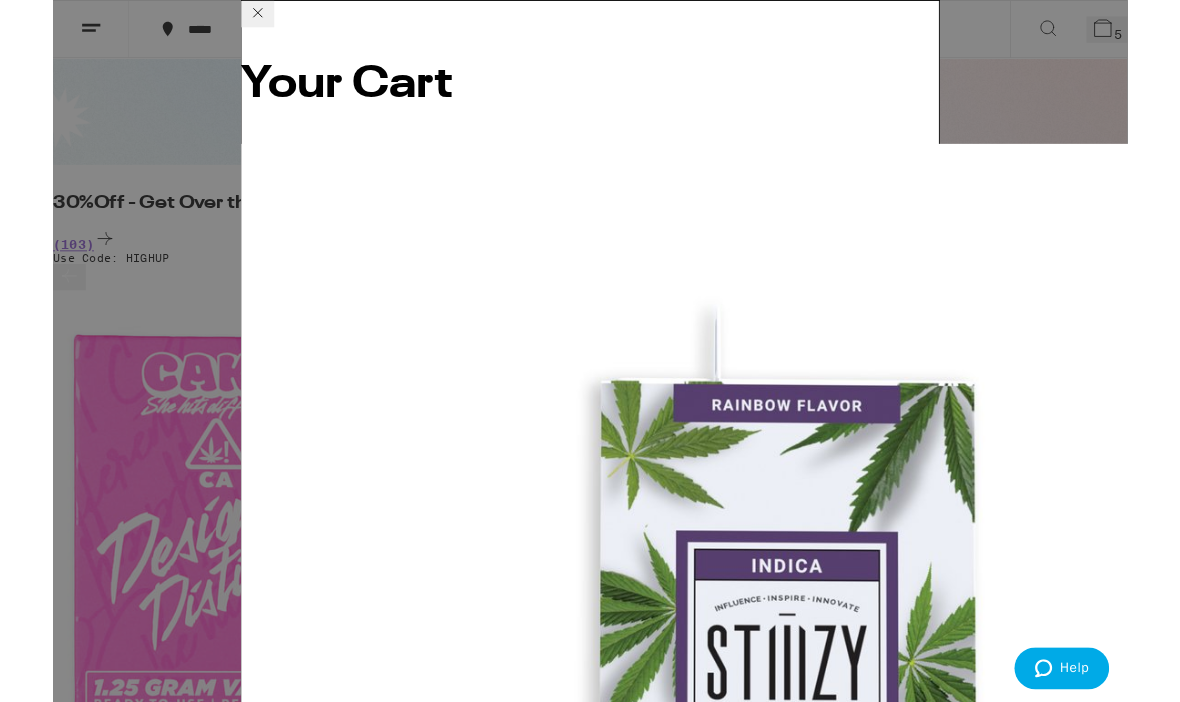 click 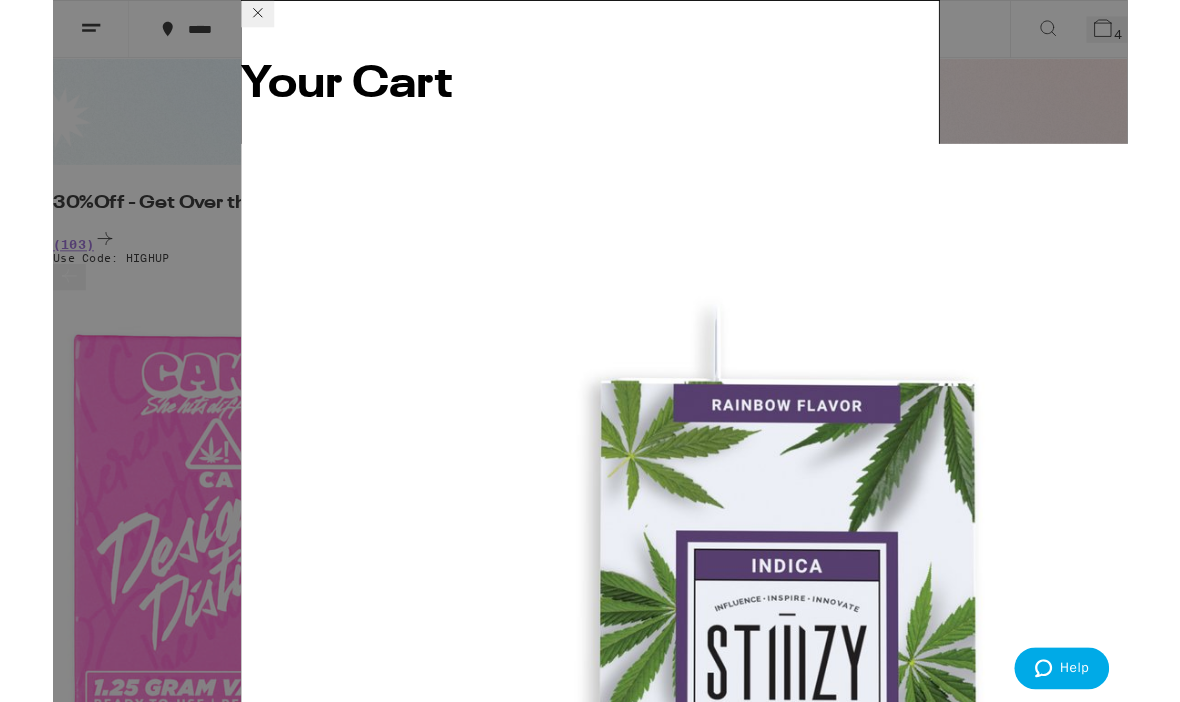click 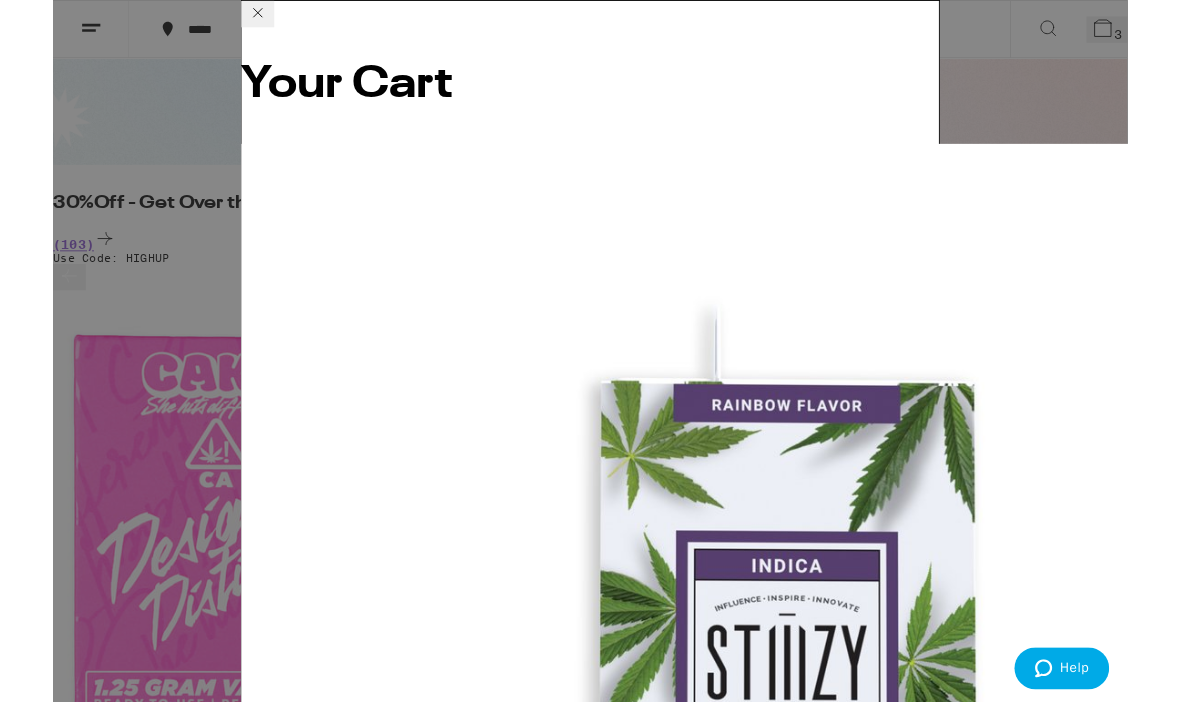 click 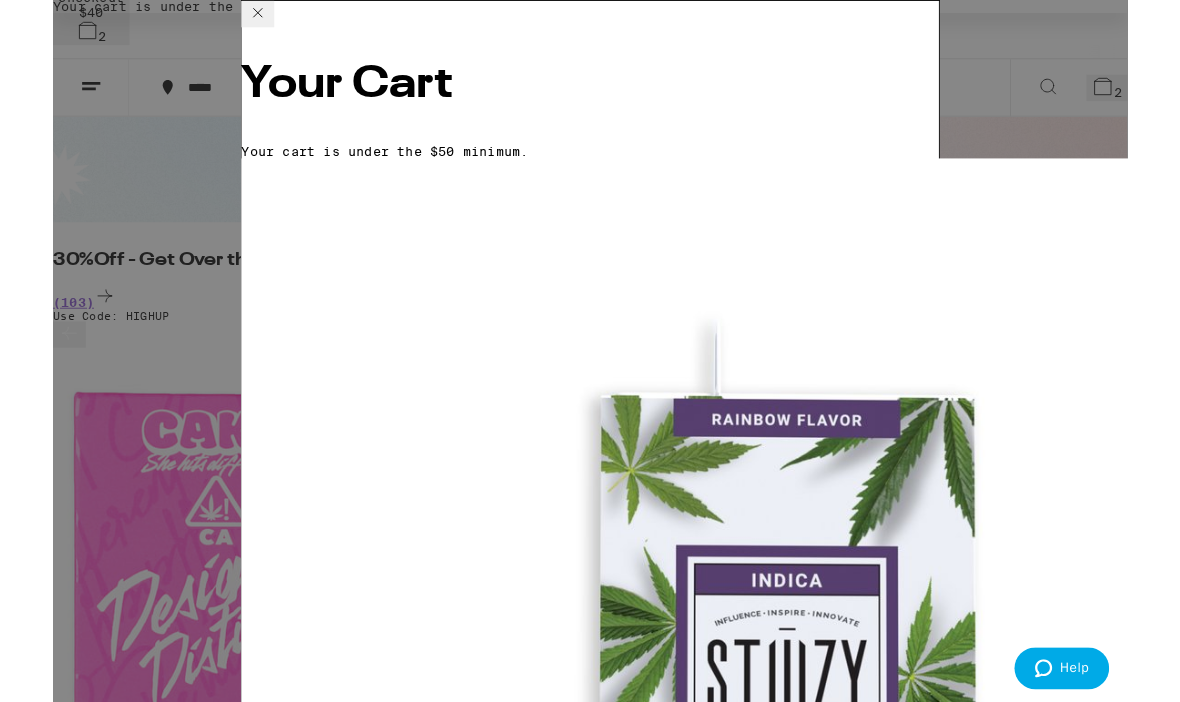 scroll, scrollTop: 138, scrollLeft: 0, axis: vertical 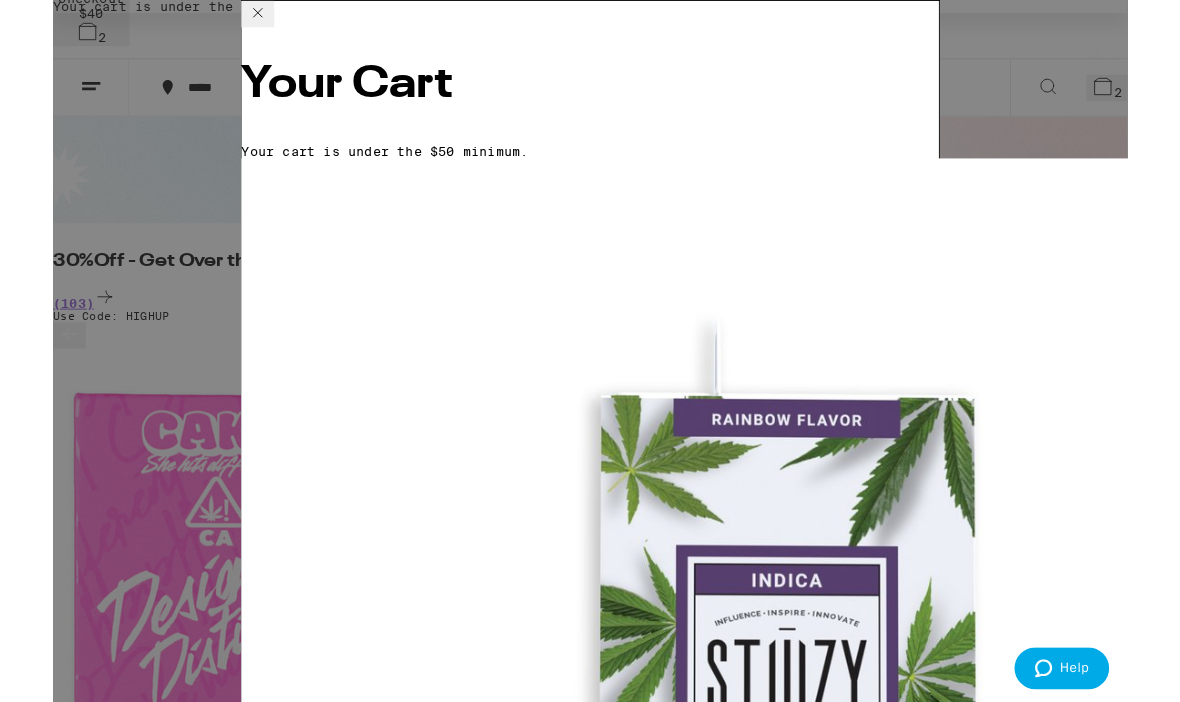 click at bounding box center [507, 4488] 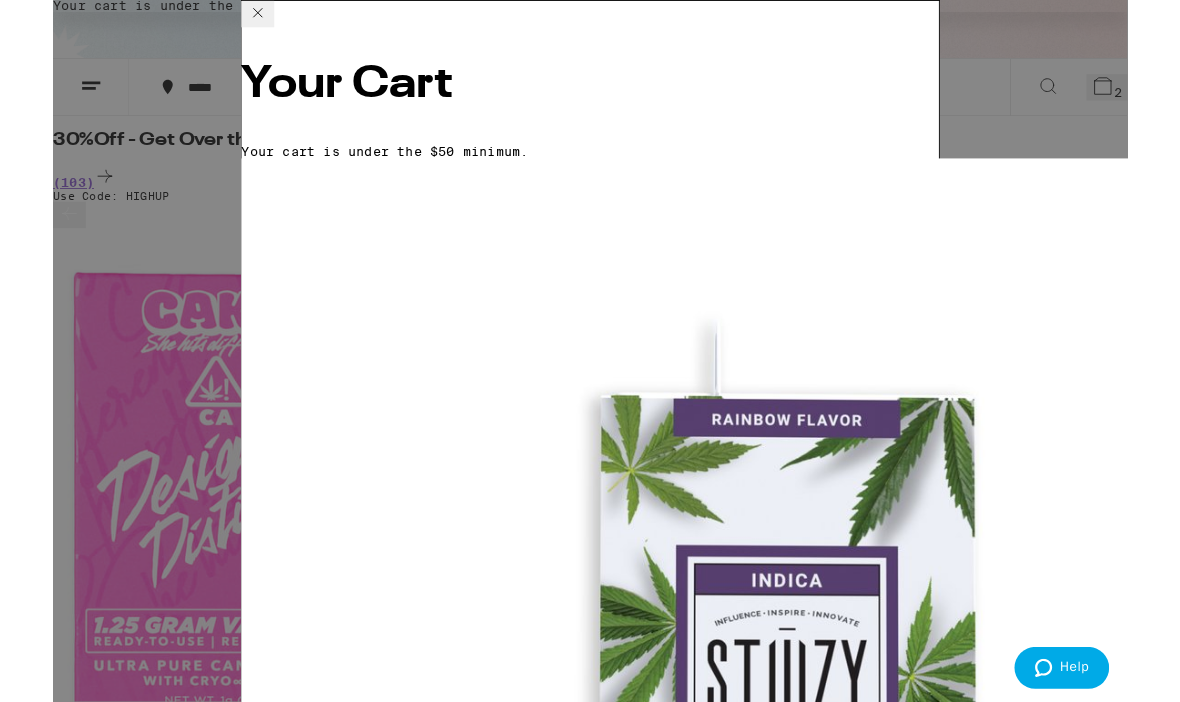 scroll, scrollTop: 271, scrollLeft: 0, axis: vertical 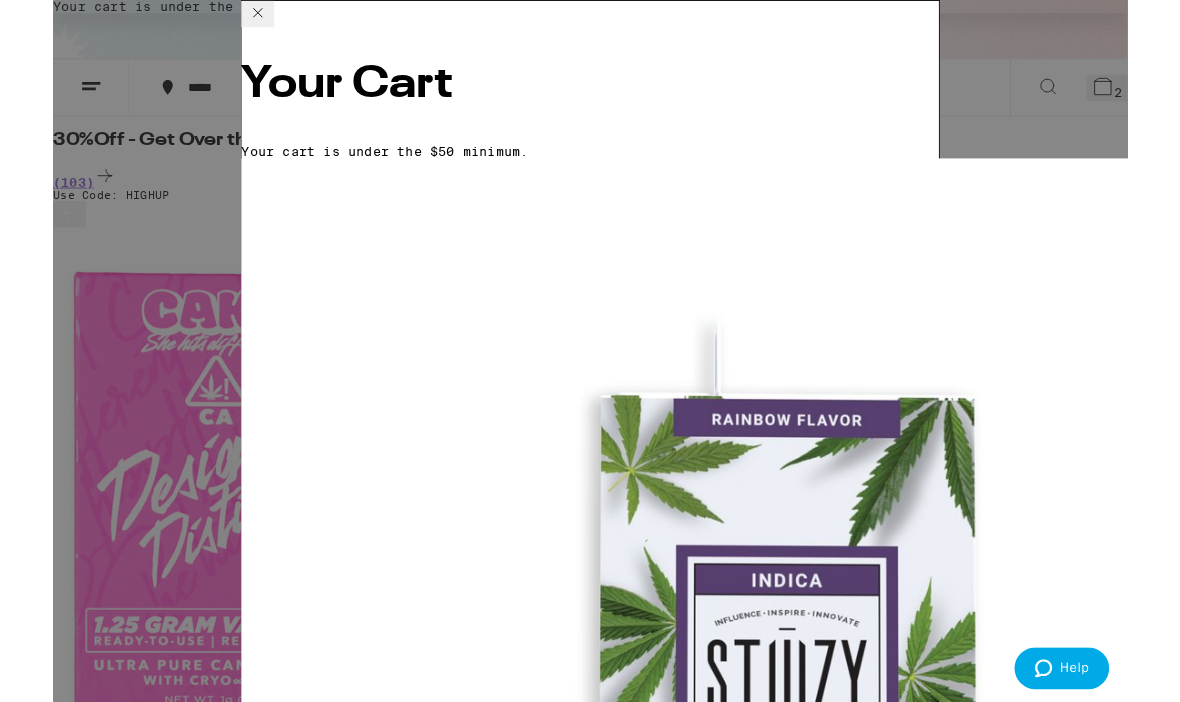 click on "Add To Bag $31" at bounding box center (51, 120019) 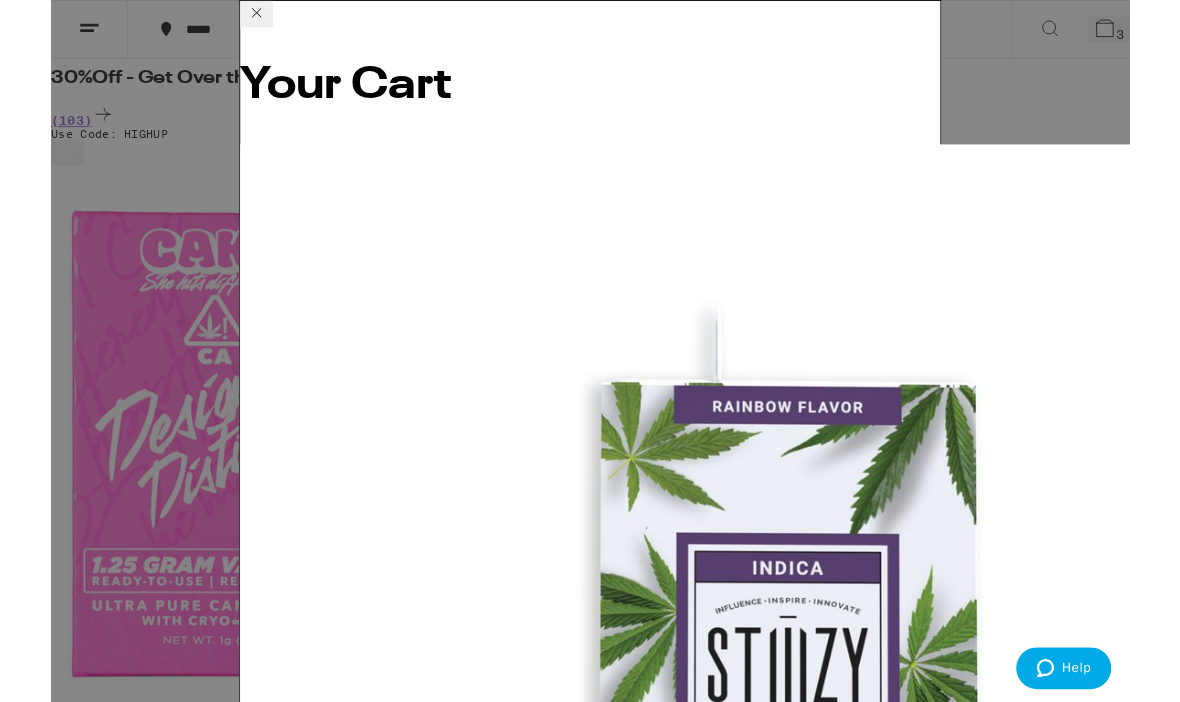 scroll, scrollTop: 272, scrollLeft: 0, axis: vertical 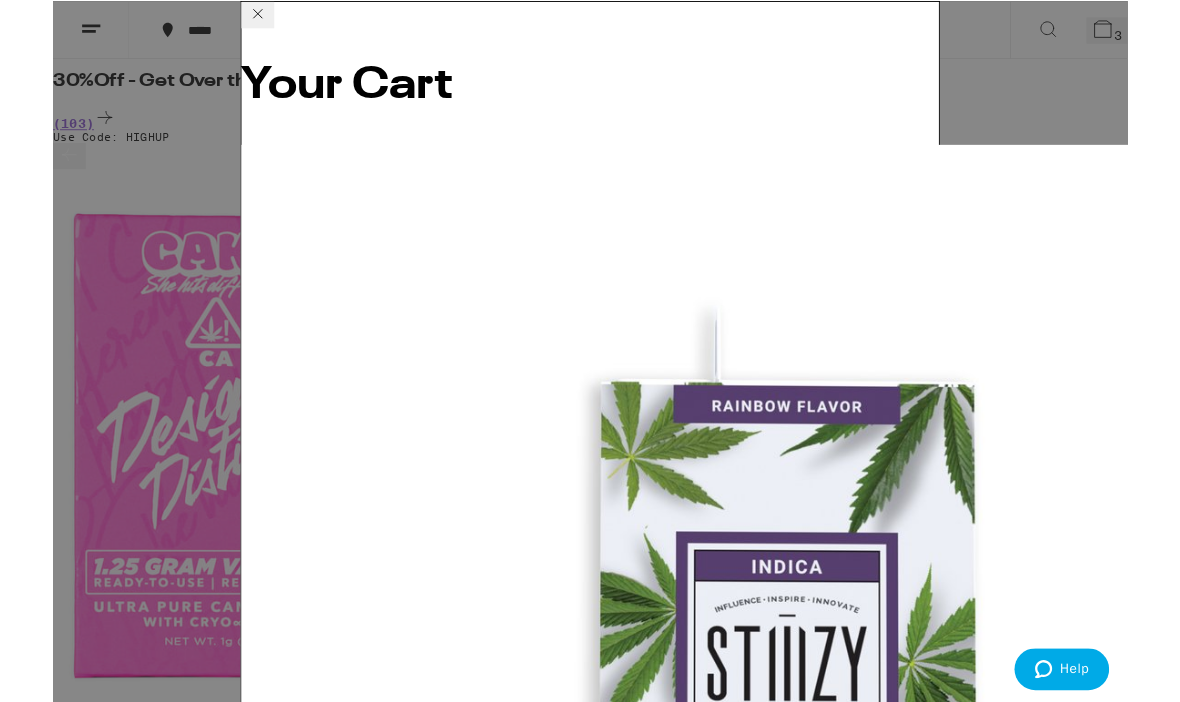 click on "OG - OG Kush - 0.5g" at bounding box center (292, 1369) 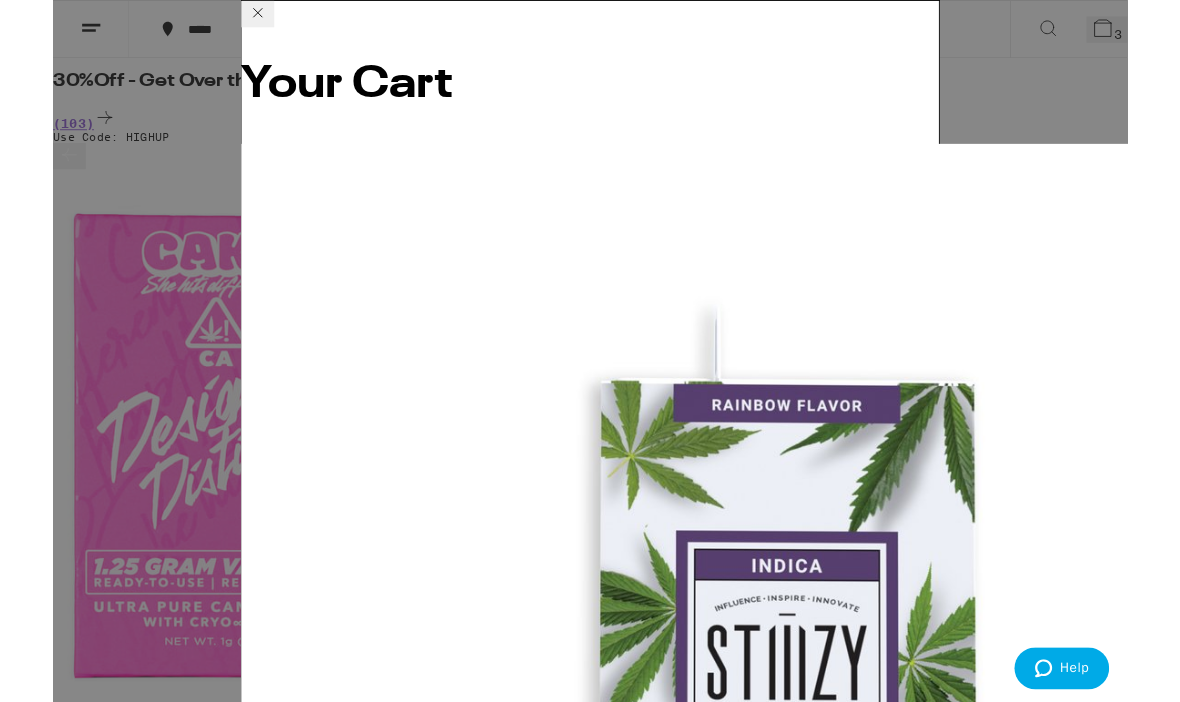 scroll, scrollTop: 340, scrollLeft: 0, axis: vertical 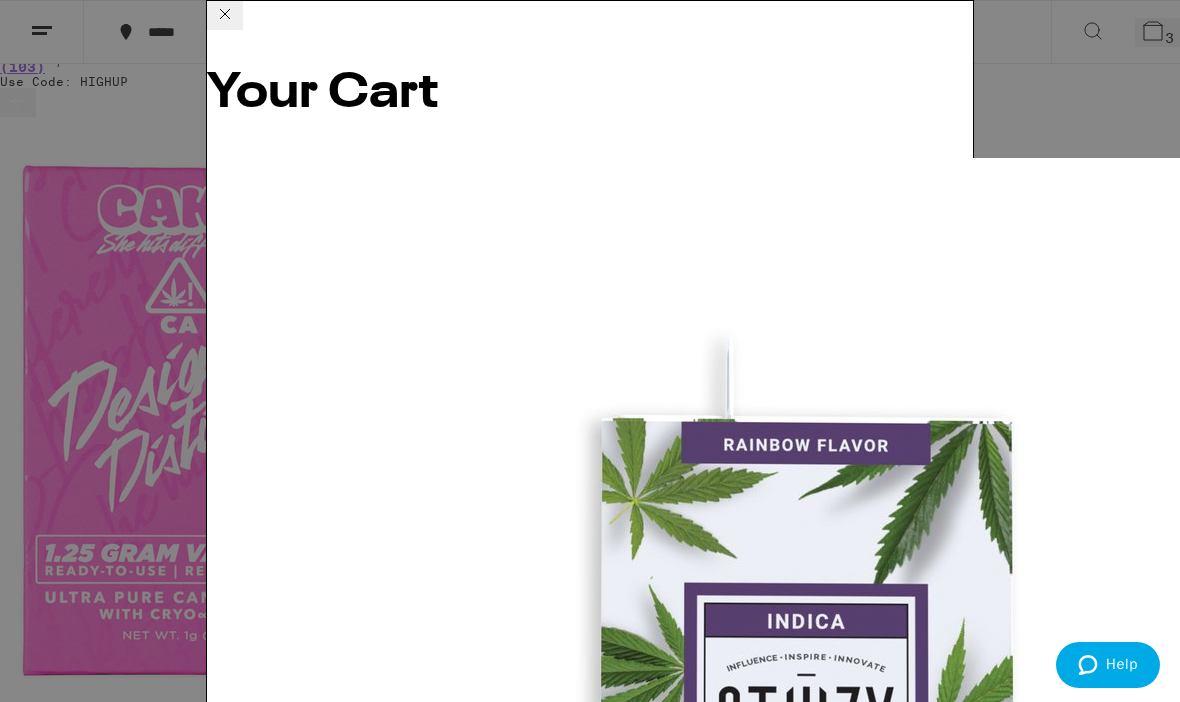 click 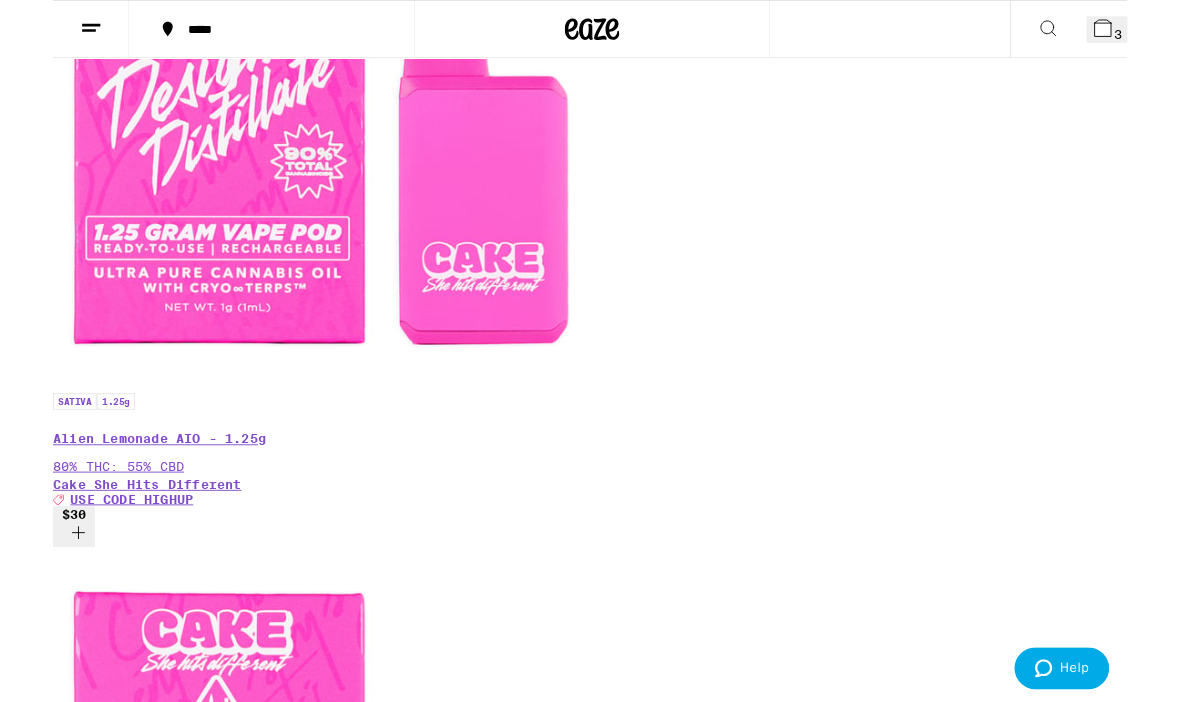 scroll, scrollTop: 647, scrollLeft: 0, axis: vertical 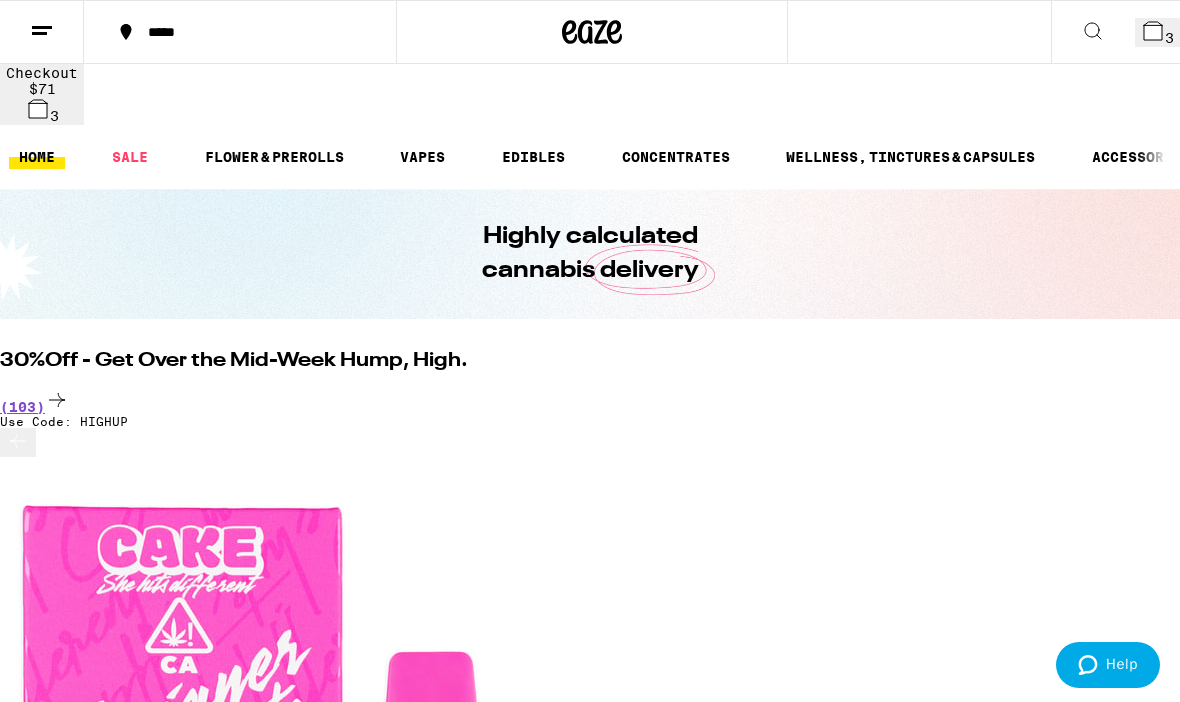click 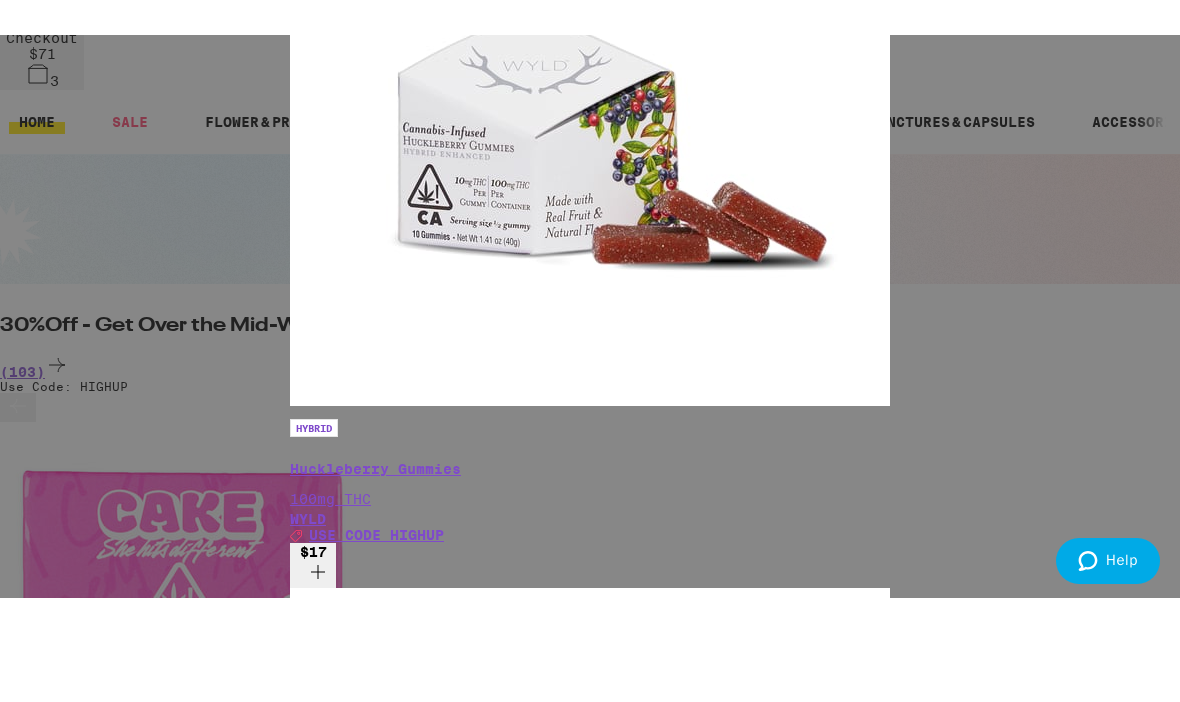 scroll, scrollTop: 277, scrollLeft: 0, axis: vertical 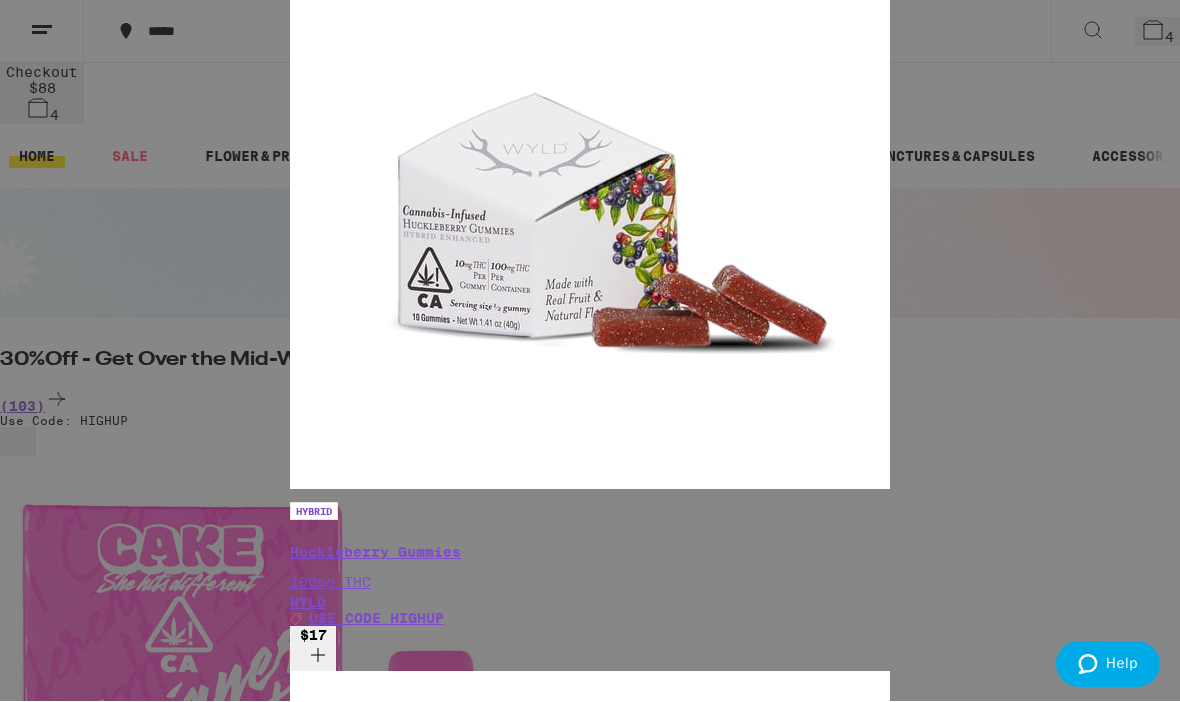 click 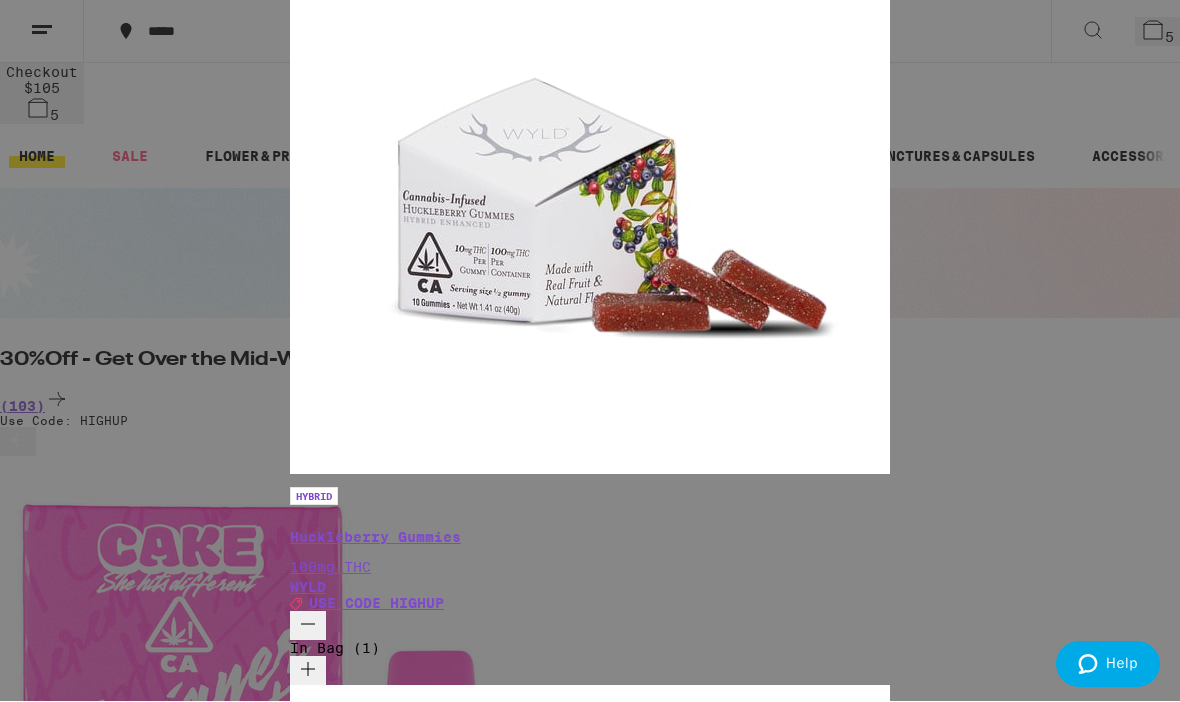 scroll, scrollTop: 617, scrollLeft: 0, axis: vertical 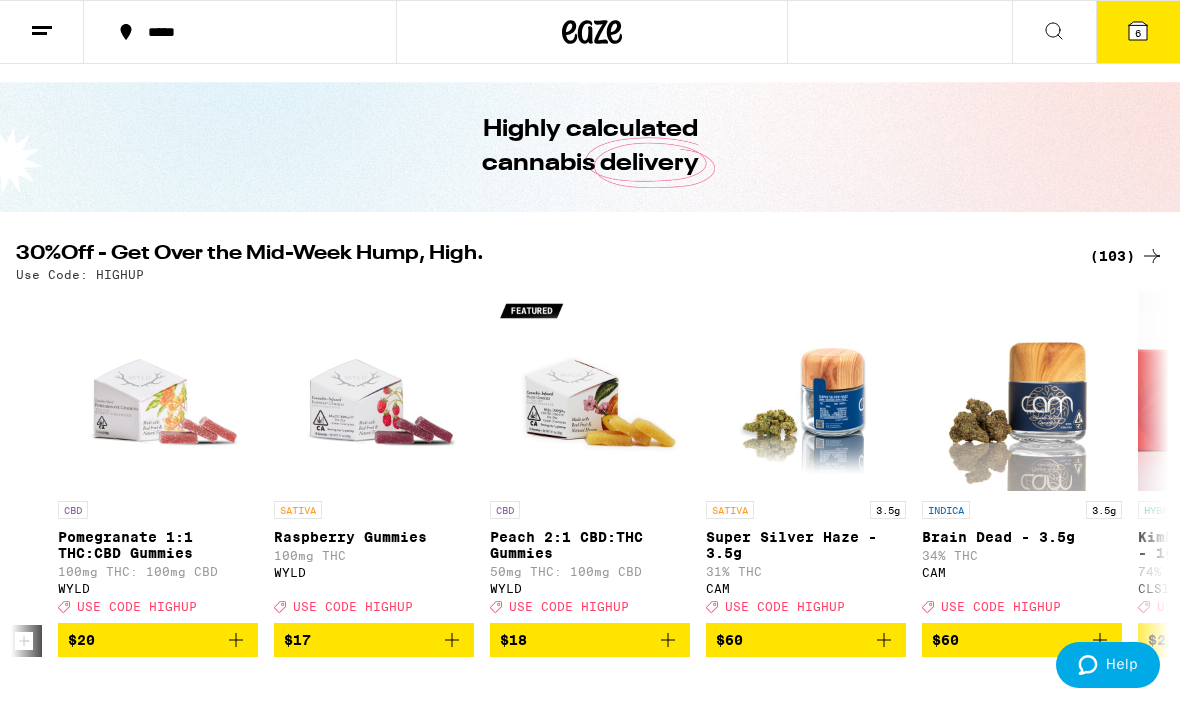 click on "6" at bounding box center [1138, 33] 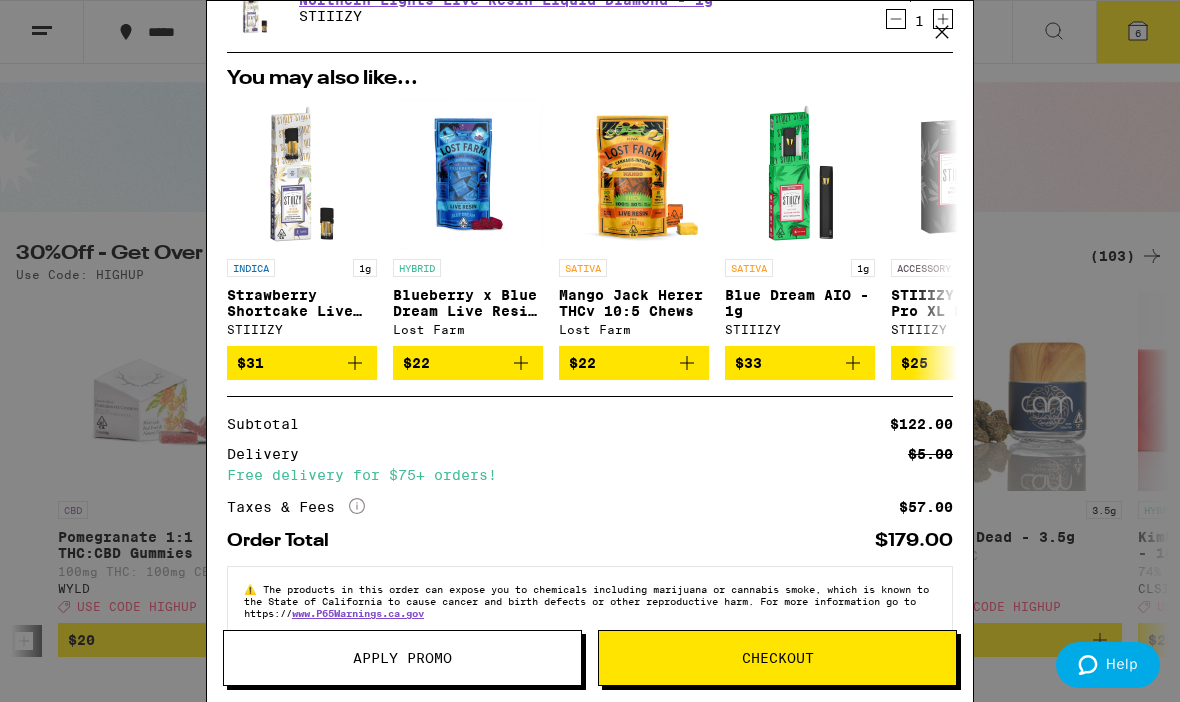 scroll, scrollTop: 450, scrollLeft: 0, axis: vertical 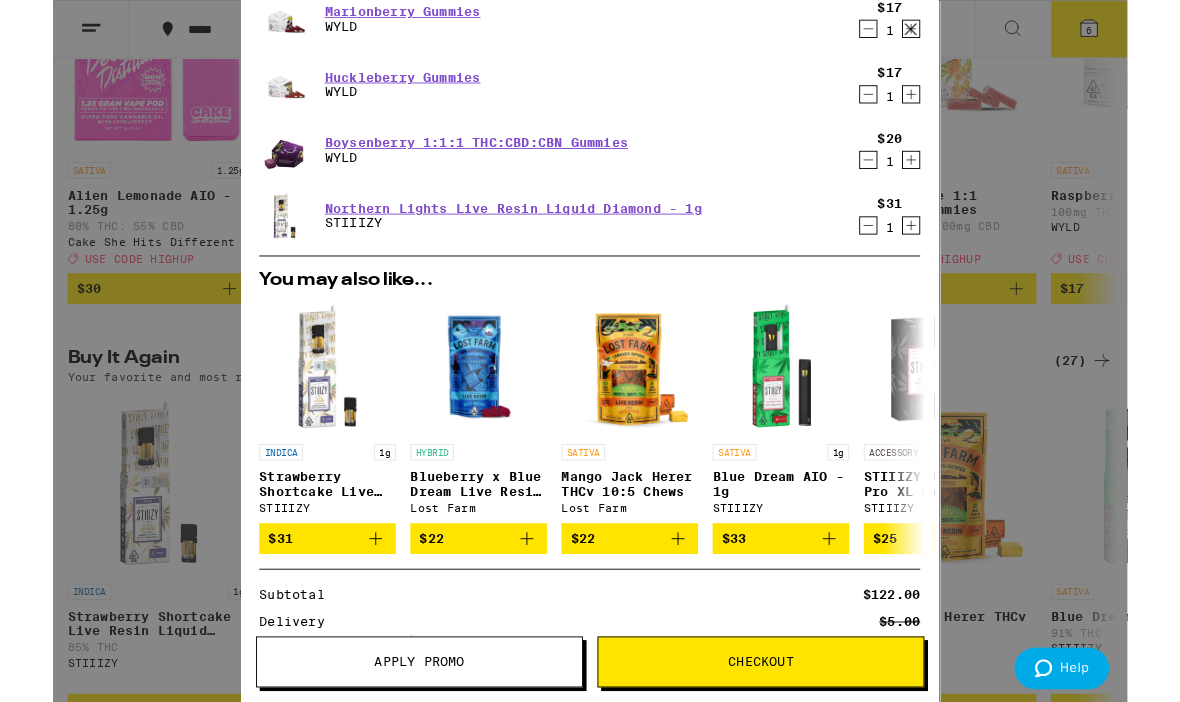 click on "Apply Promo" at bounding box center [402, 727] 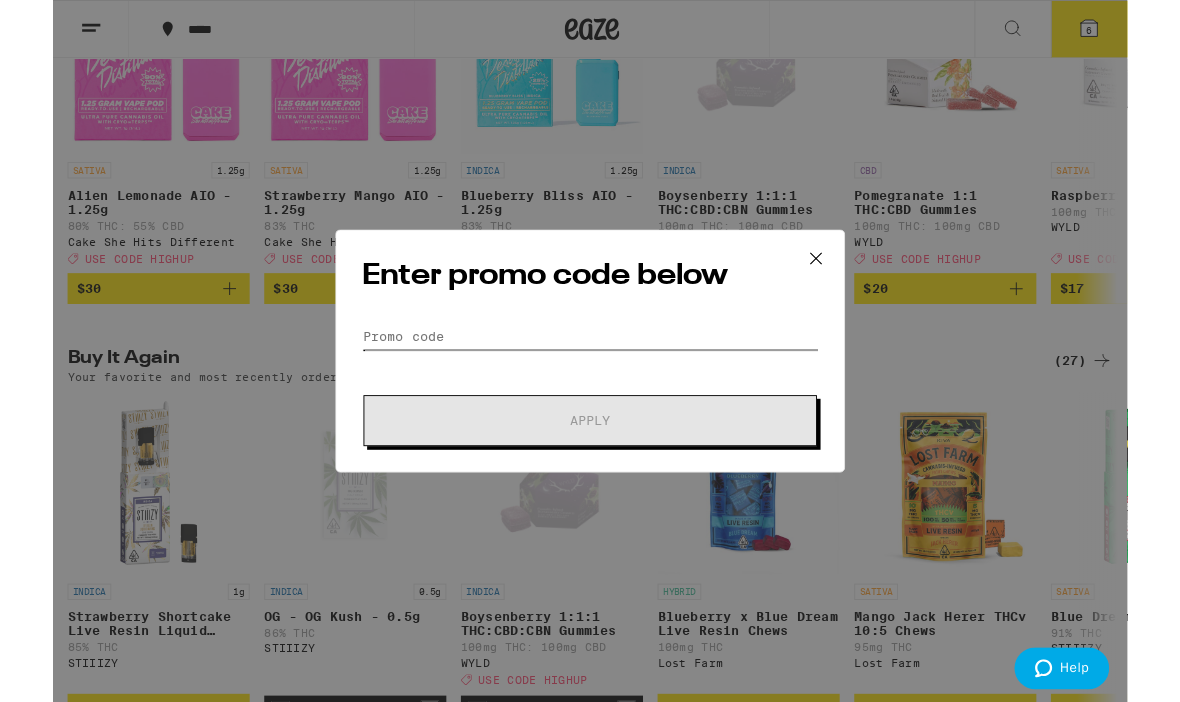 click on "Promo Code" at bounding box center [590, 369] 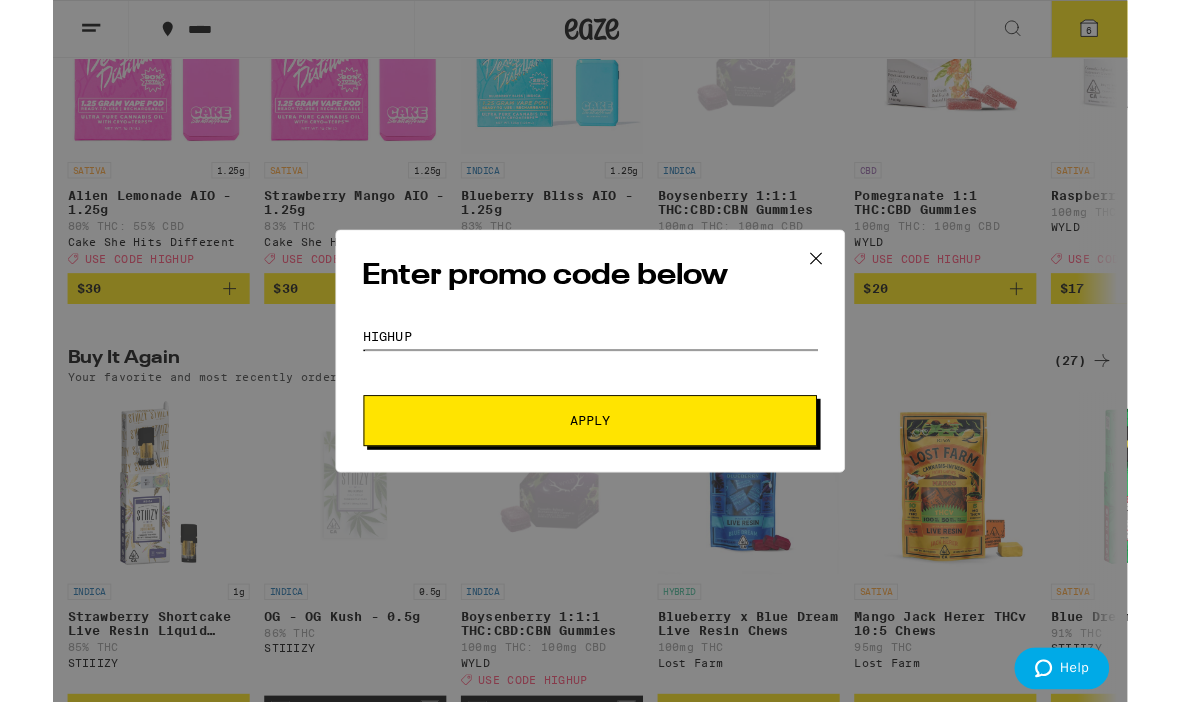 type on "HIGHUP" 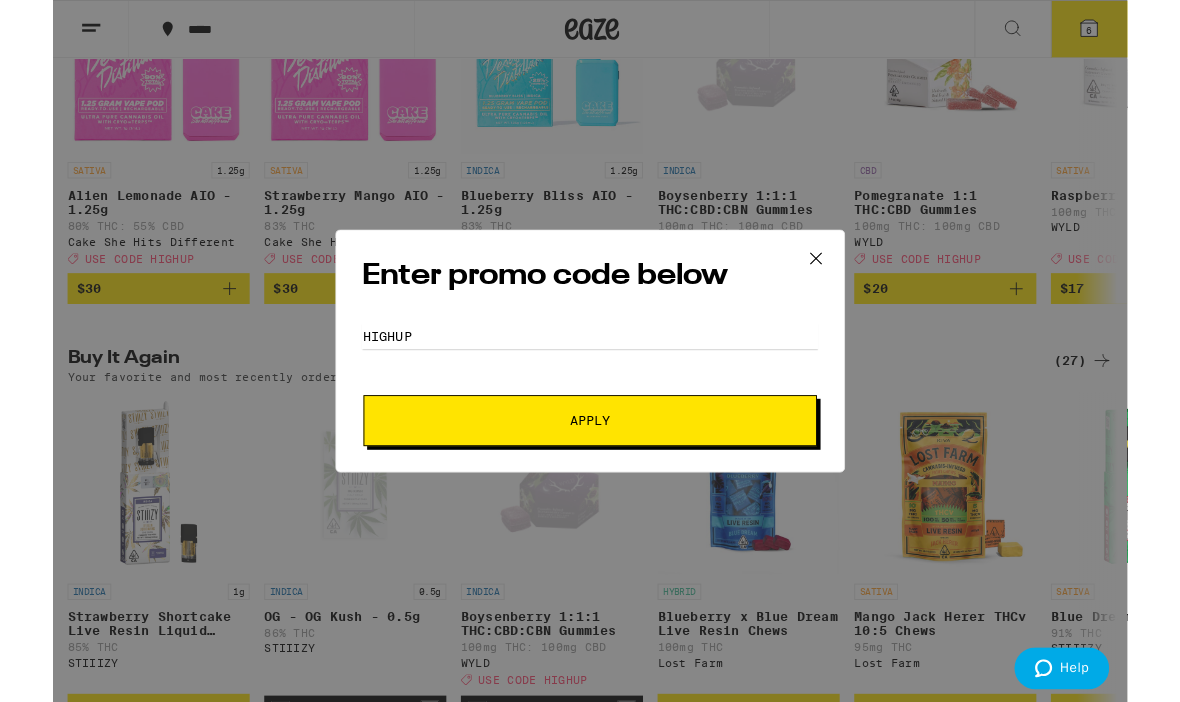 click on "Apply" at bounding box center [590, 462] 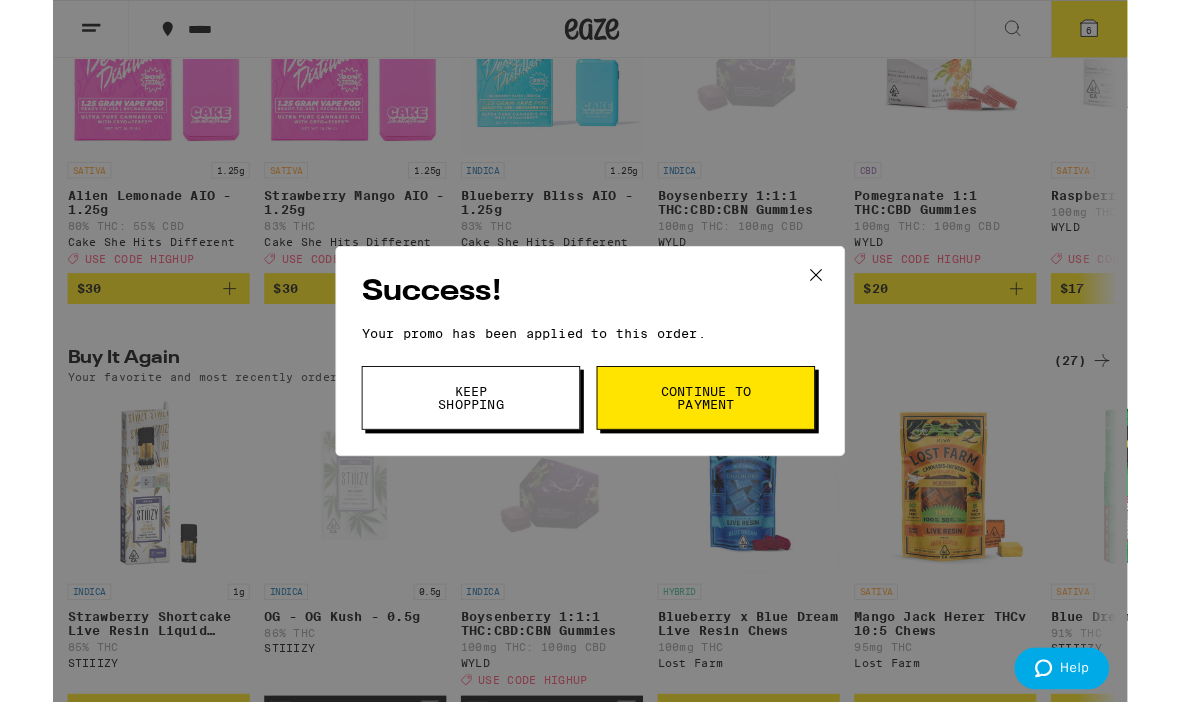 click on "Continue to payment" at bounding box center (717, 437) 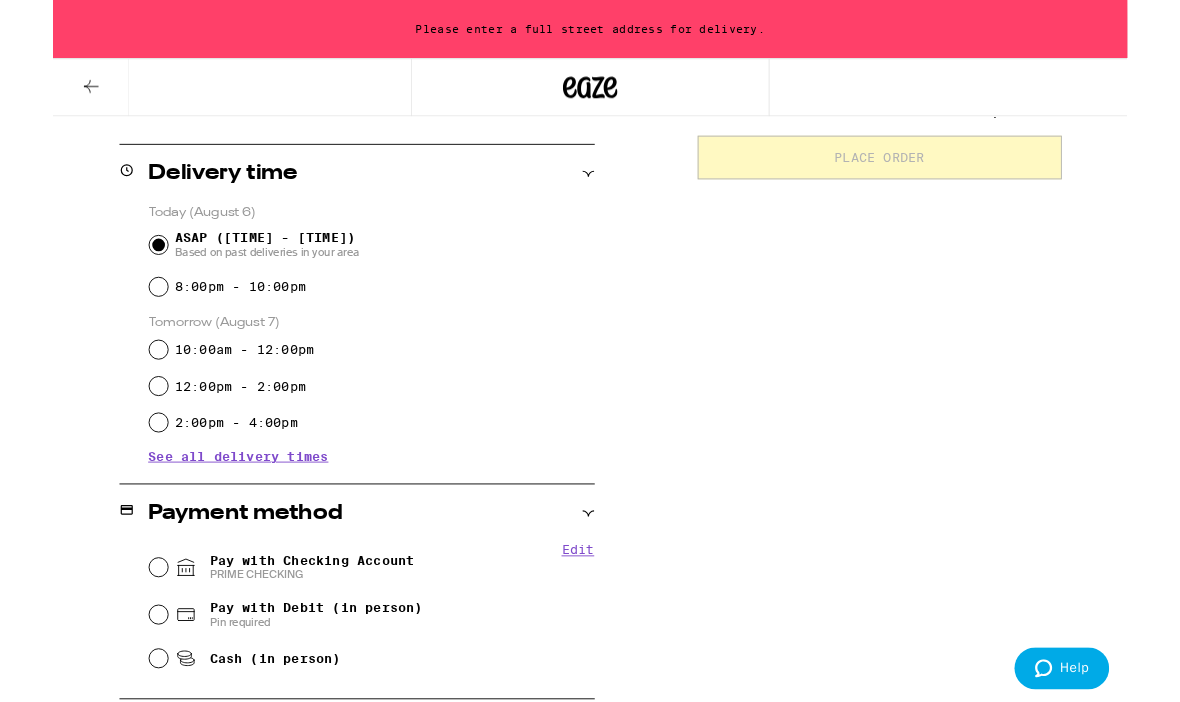 scroll, scrollTop: 462, scrollLeft: 0, axis: vertical 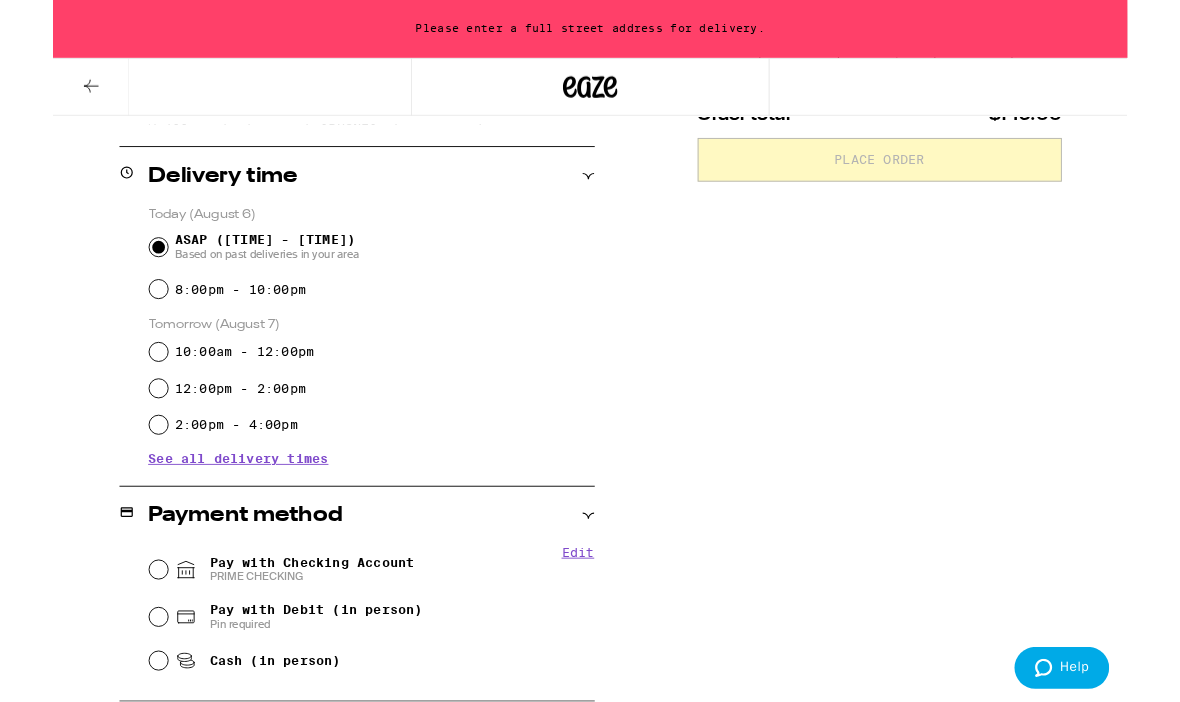click on "Pay with Checking Account PRIME CHECKING" at bounding box center [116, 626] 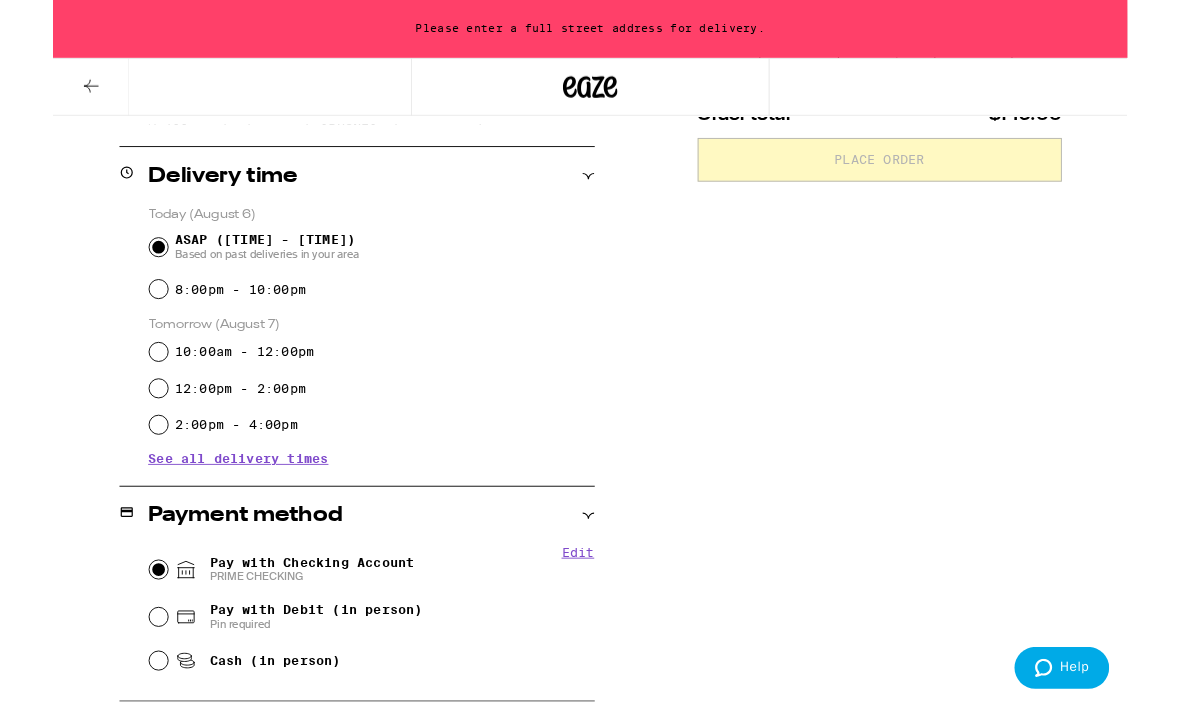 radio on "true" 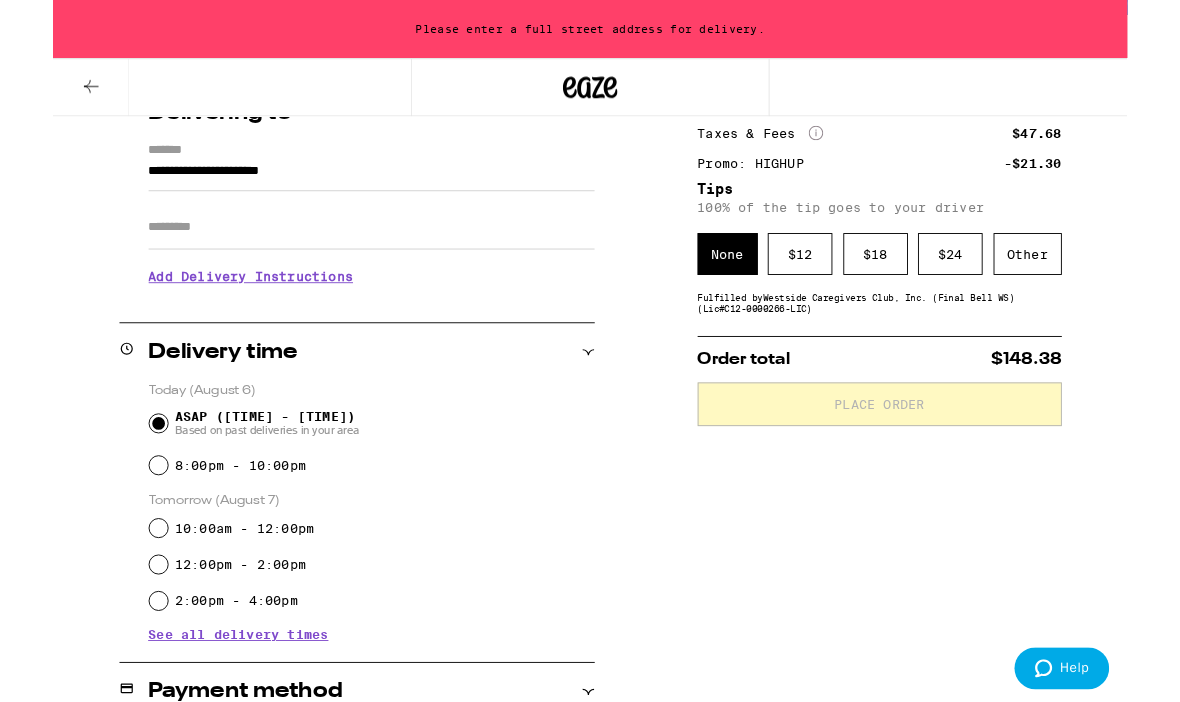 scroll, scrollTop: 267, scrollLeft: 0, axis: vertical 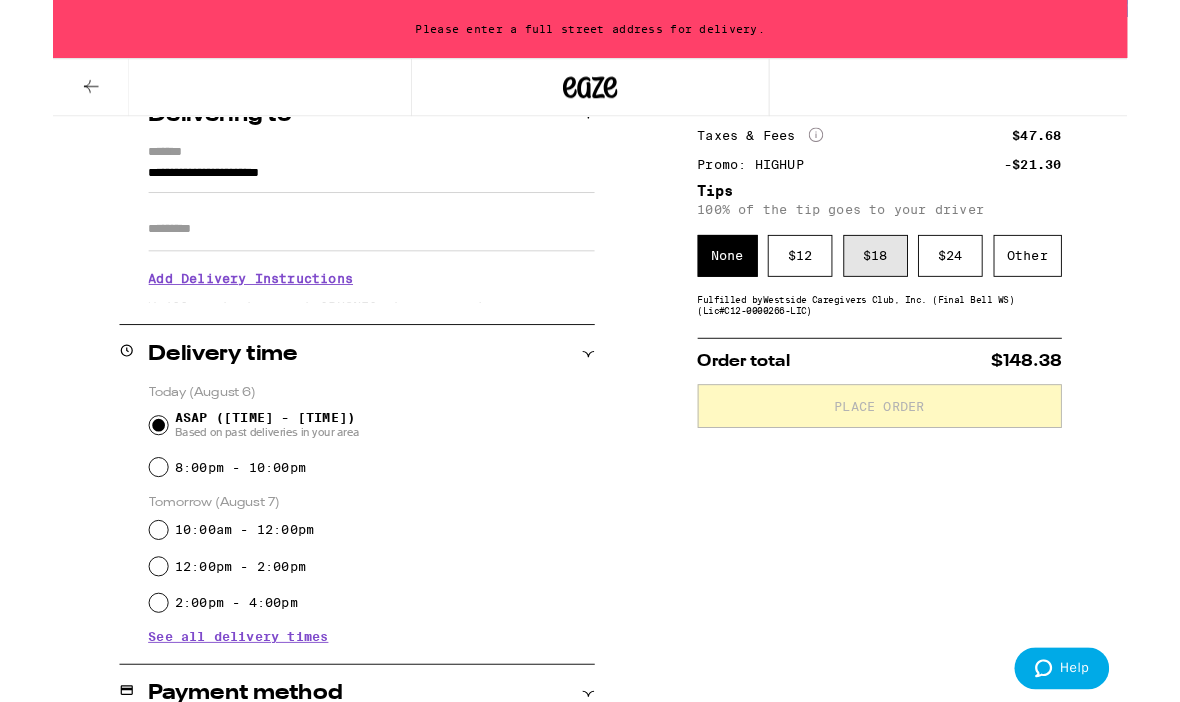 click on "$ 18" at bounding box center [903, 281] 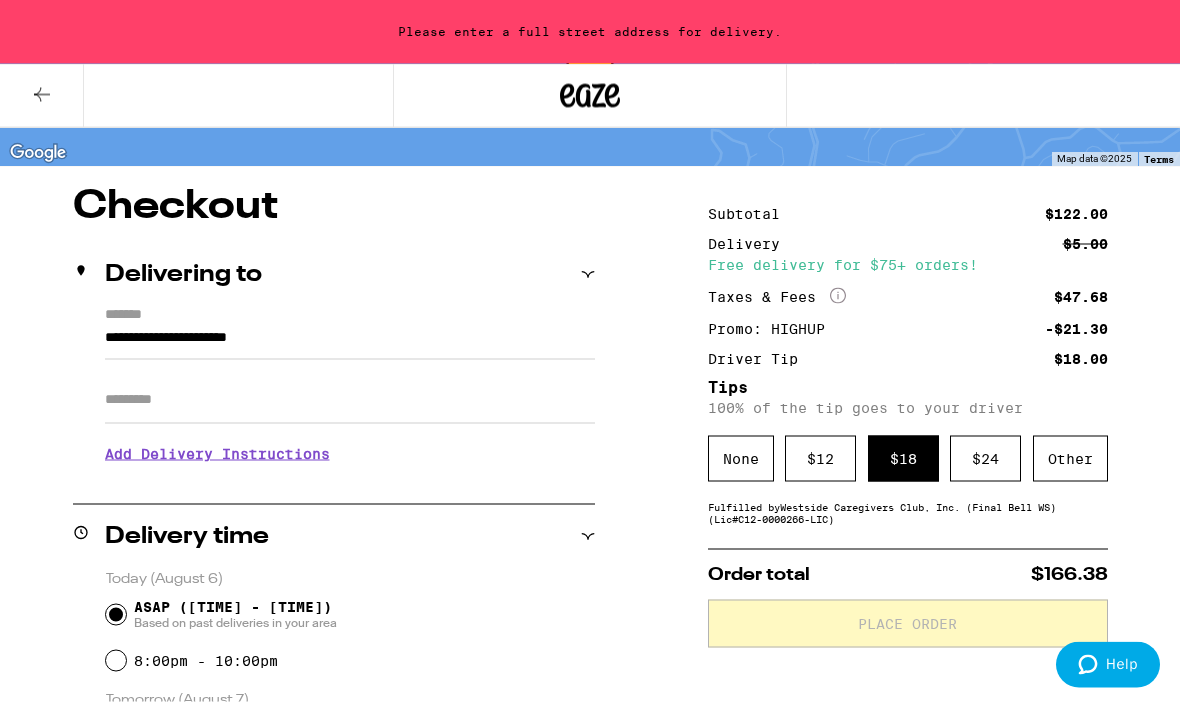 scroll, scrollTop: 0, scrollLeft: 0, axis: both 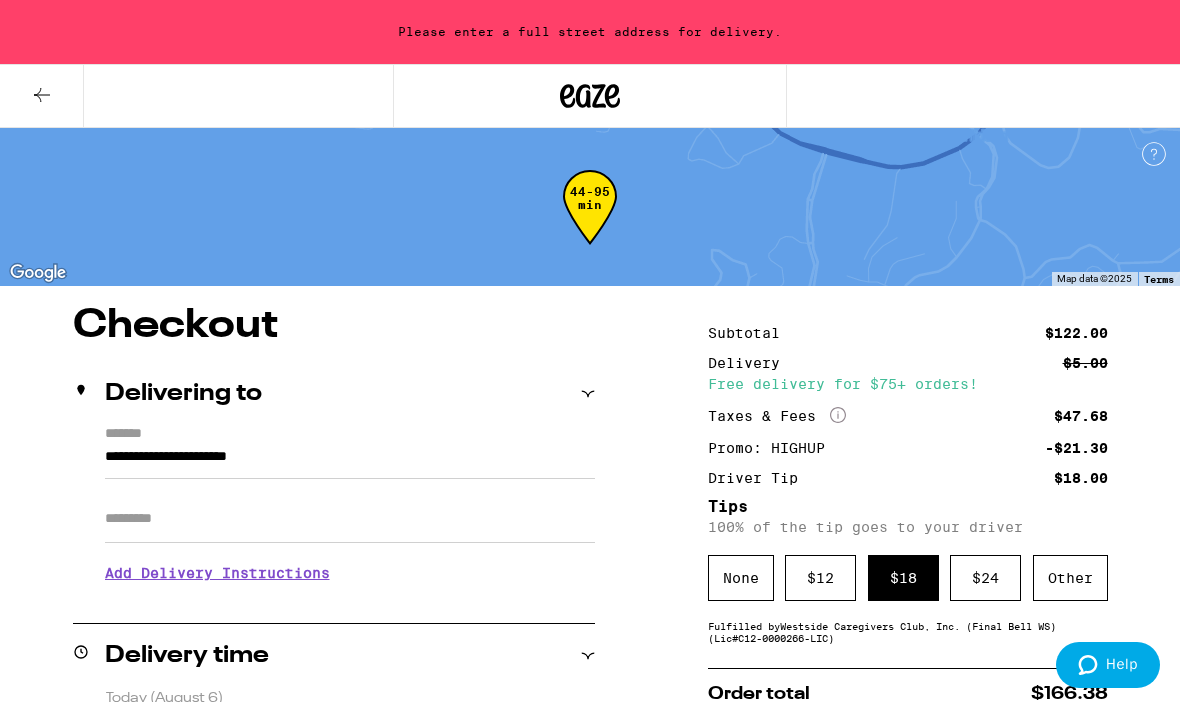 click on "**********" at bounding box center (350, 462) 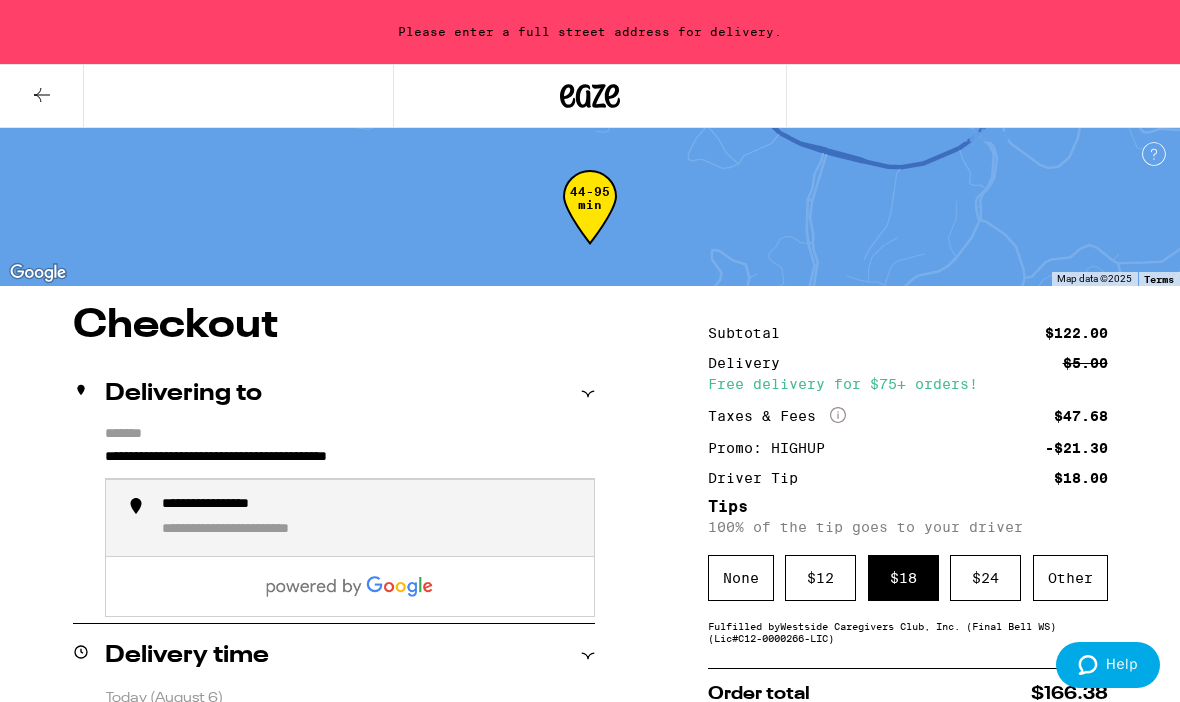 click on "**********" at bounding box center (350, 462) 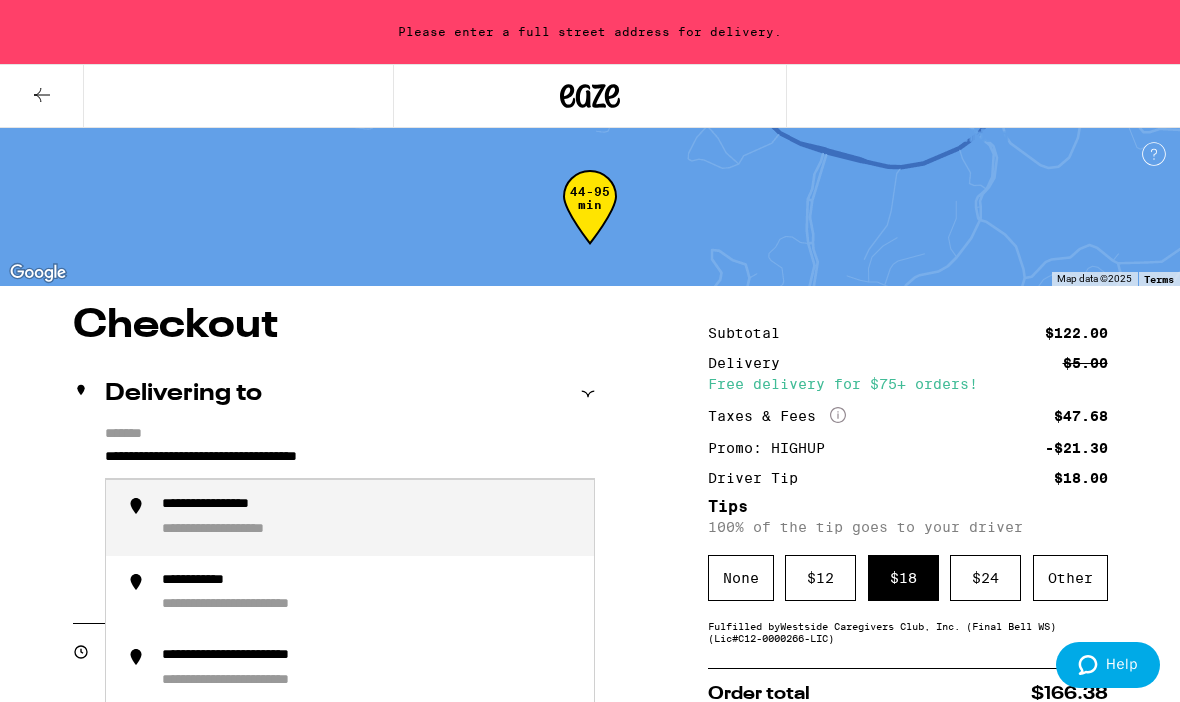 click on "**********" at bounding box center (252, 530) 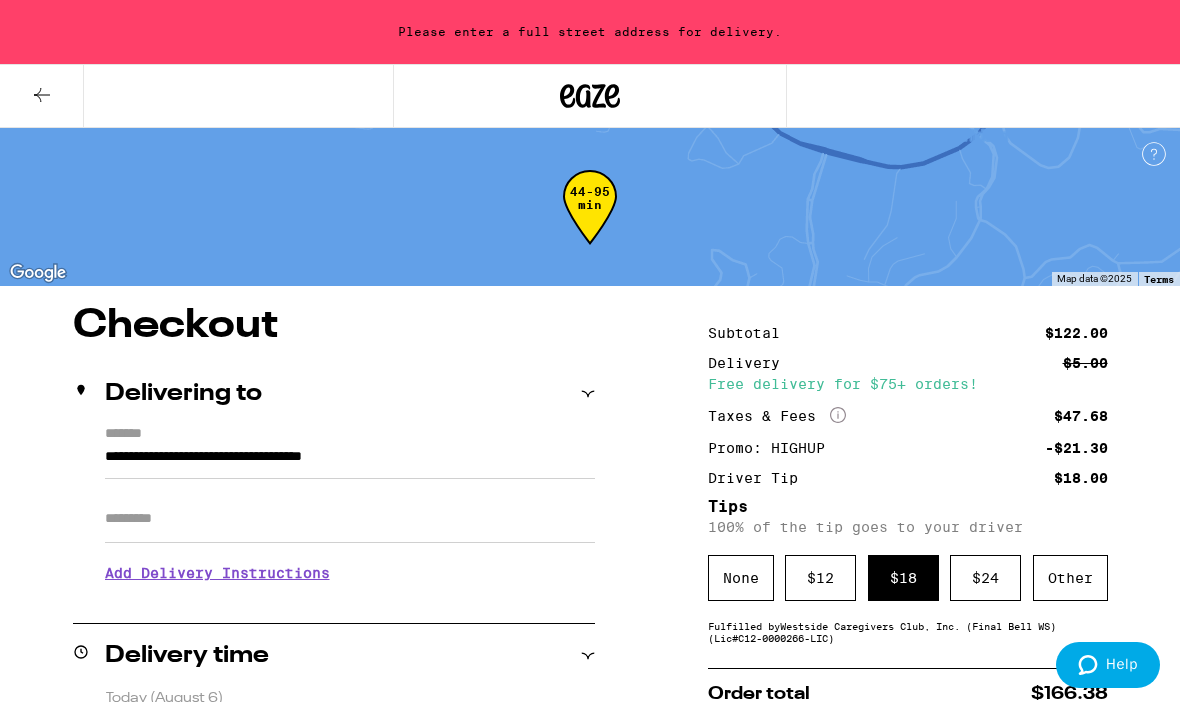type on "**********" 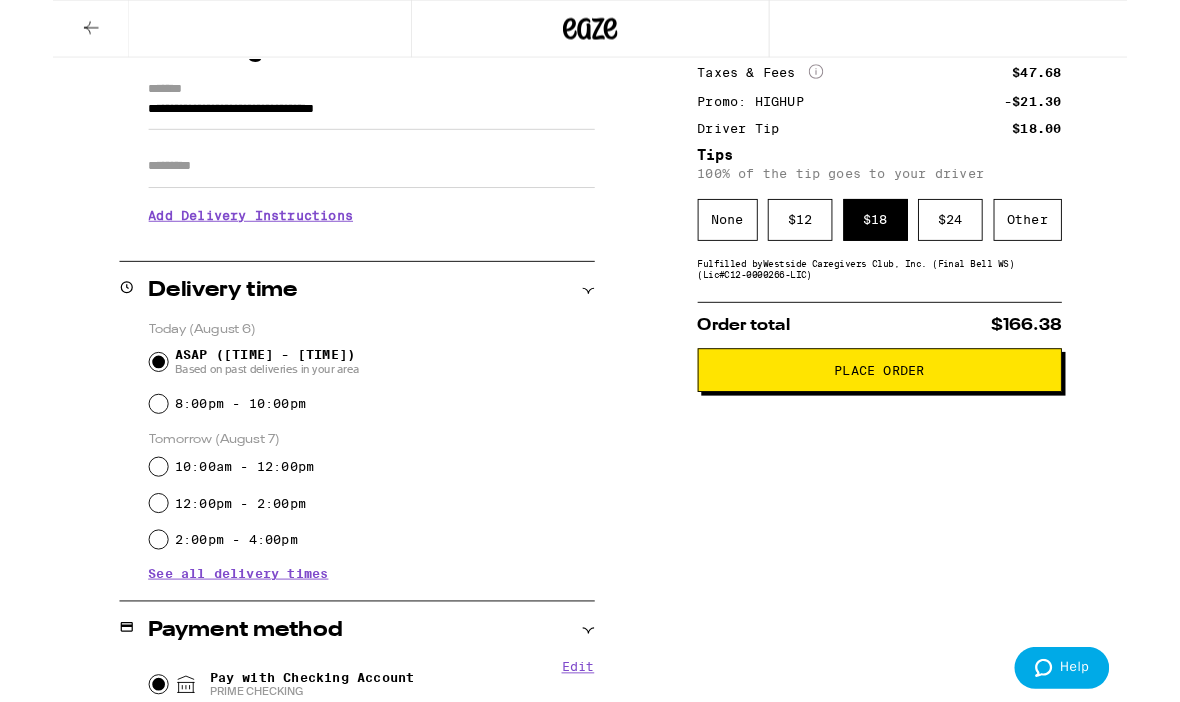 scroll, scrollTop: 273, scrollLeft: 0, axis: vertical 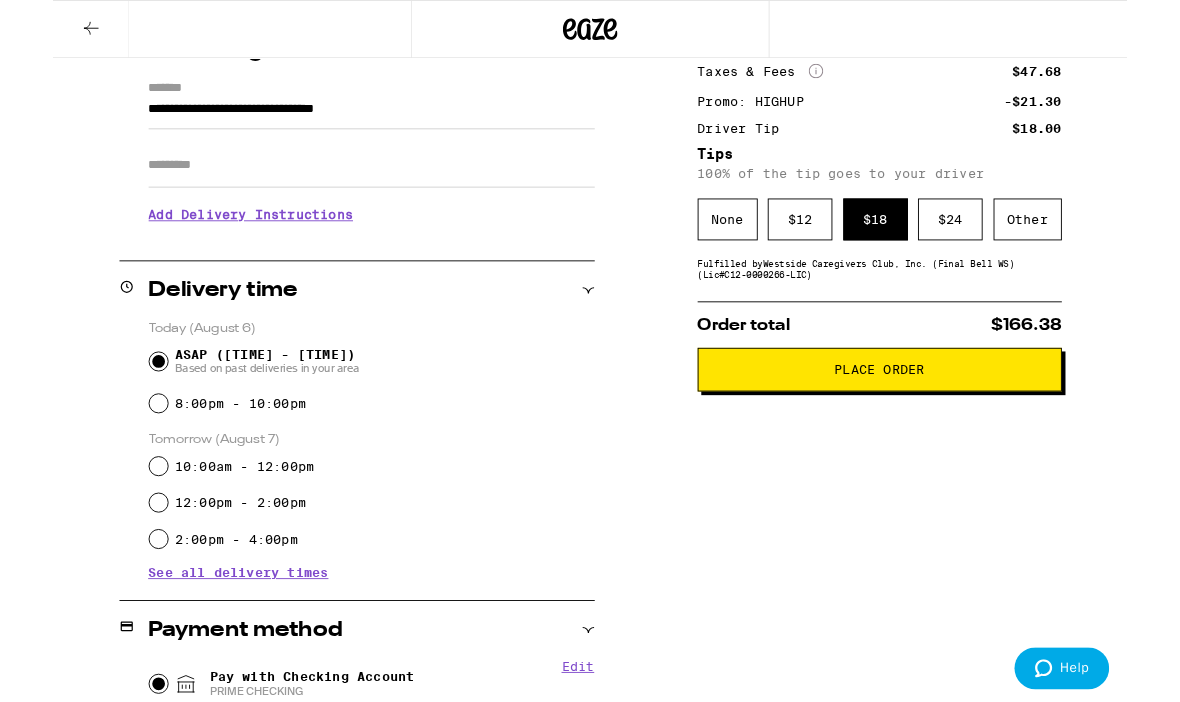 click on "Place Order" at bounding box center (908, 406) 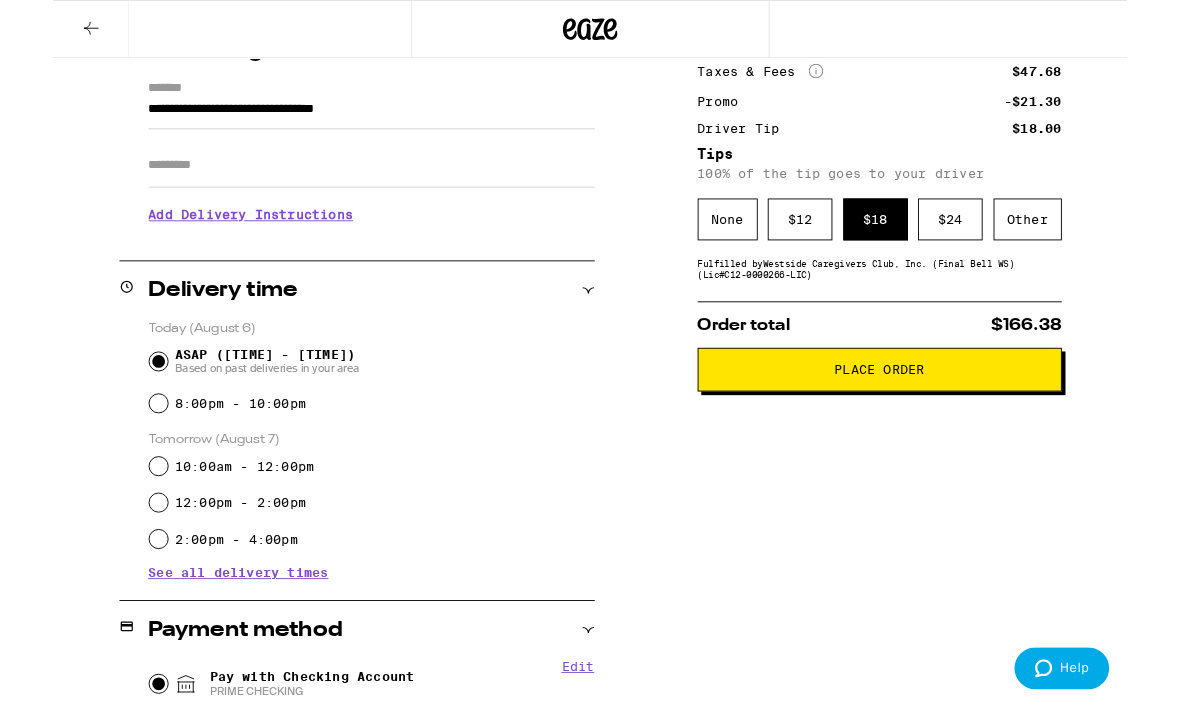 scroll, scrollTop: 322, scrollLeft: 0, axis: vertical 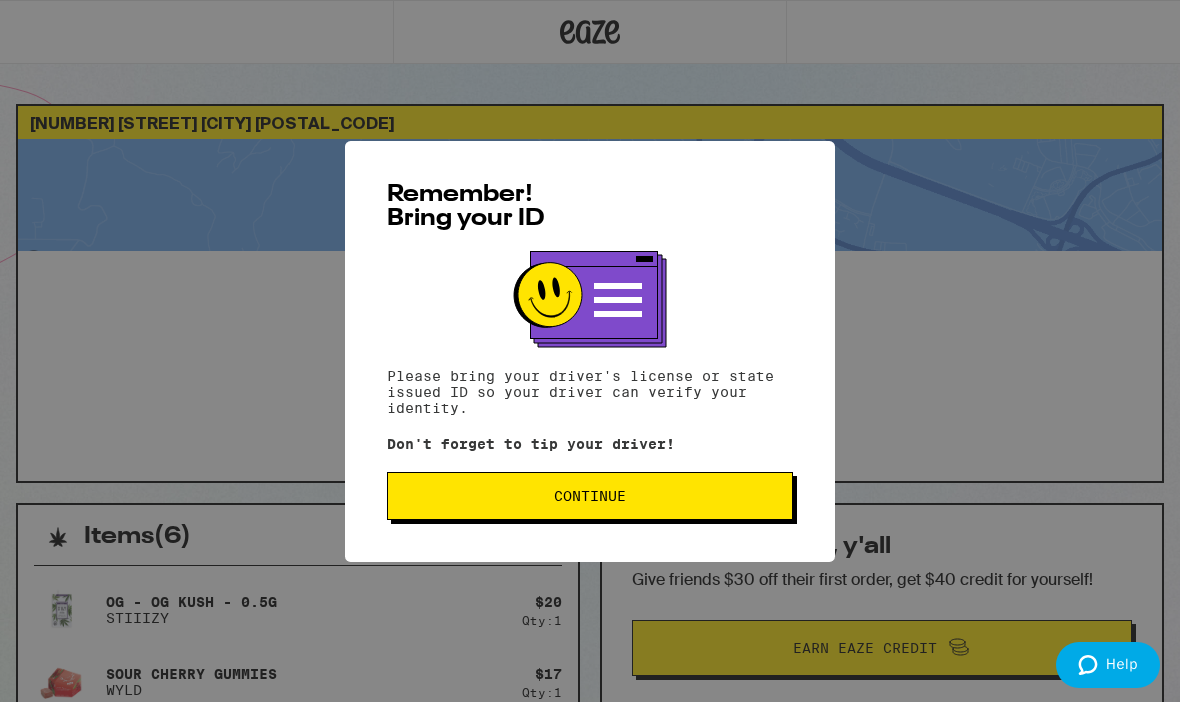 click on "Continue" at bounding box center (590, 496) 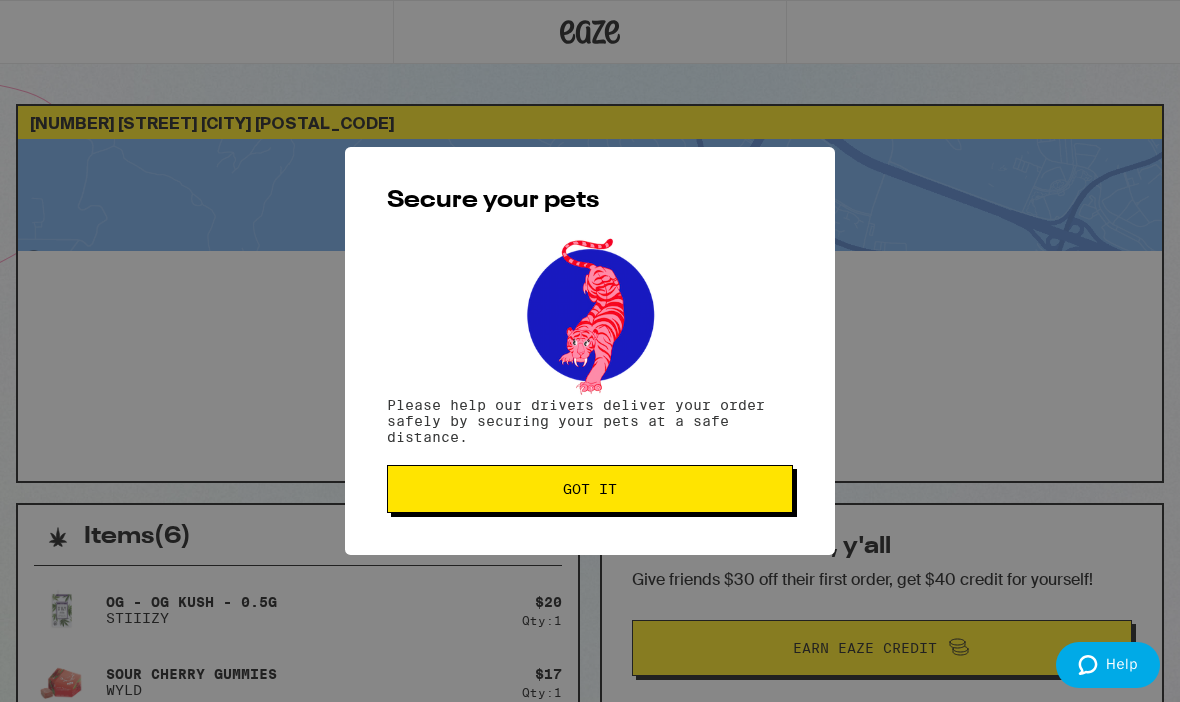 click on "Got it" at bounding box center [590, 489] 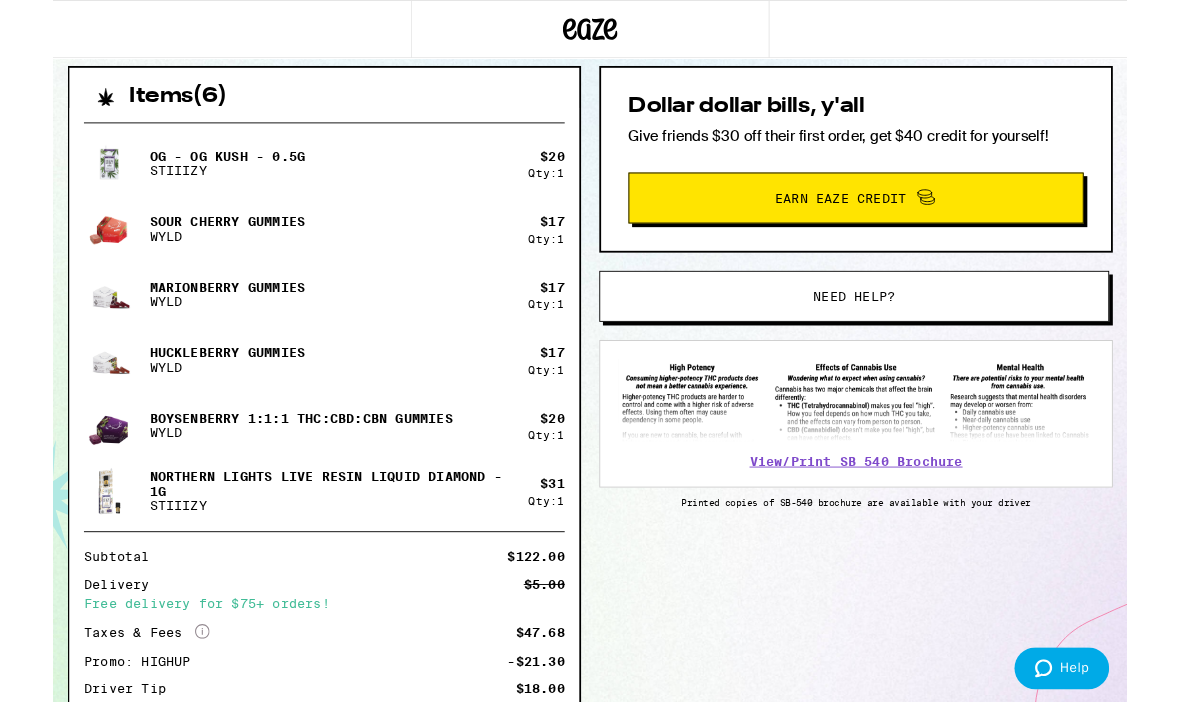 scroll, scrollTop: 586, scrollLeft: 0, axis: vertical 